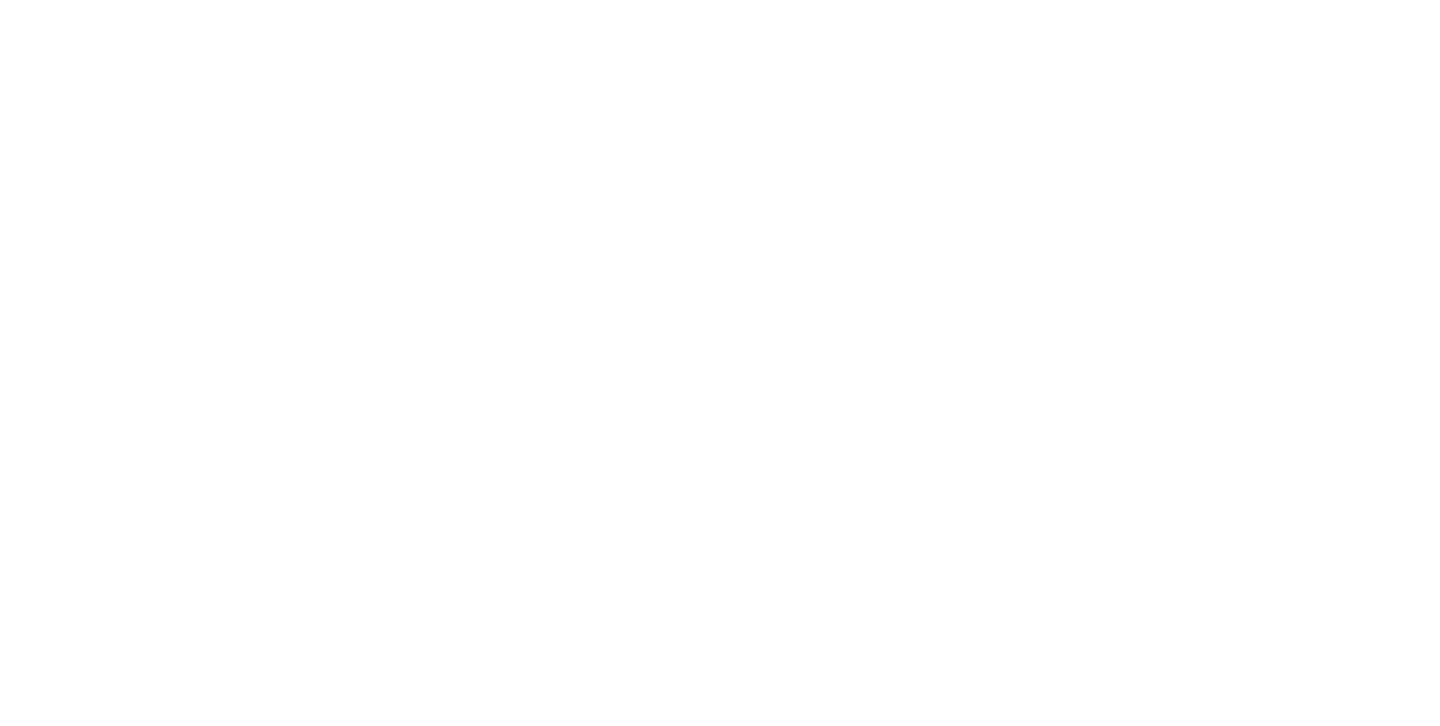 scroll, scrollTop: 0, scrollLeft: 0, axis: both 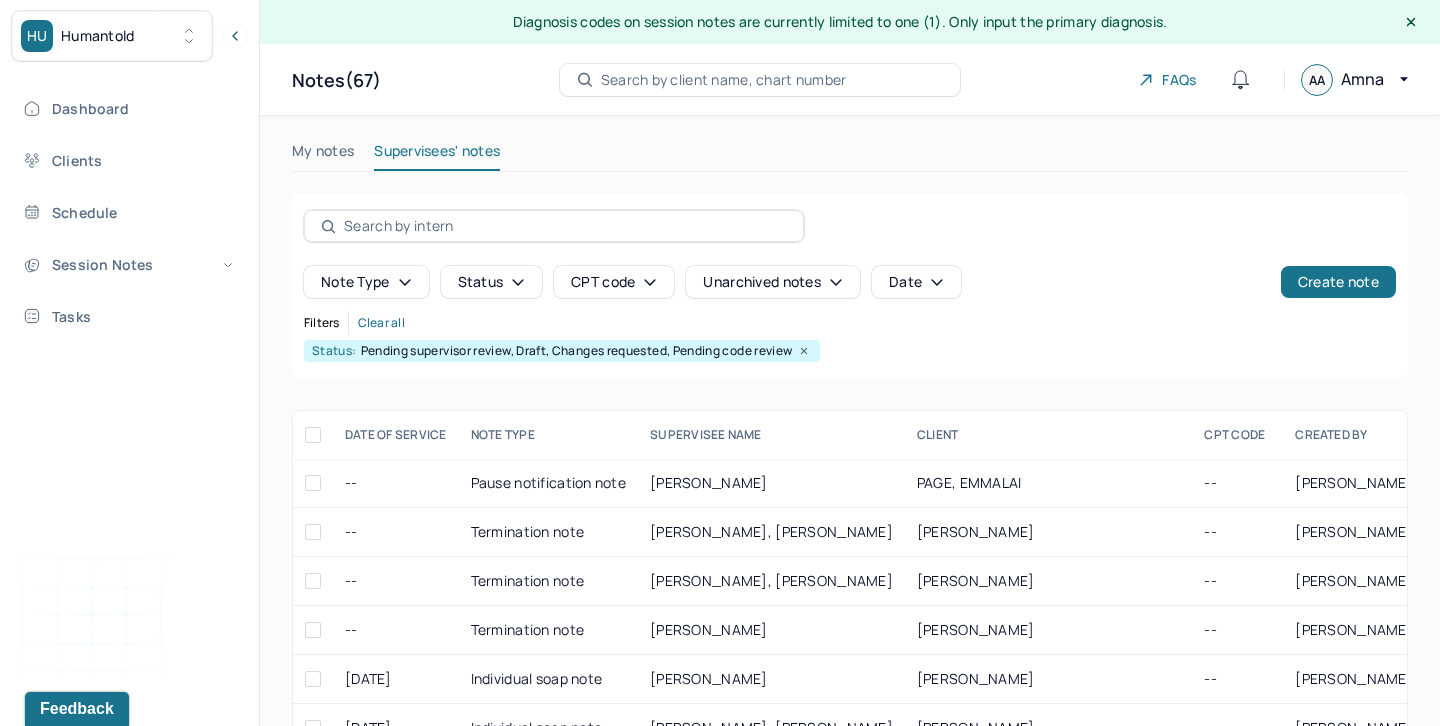 click on "My notes" at bounding box center (323, 155) 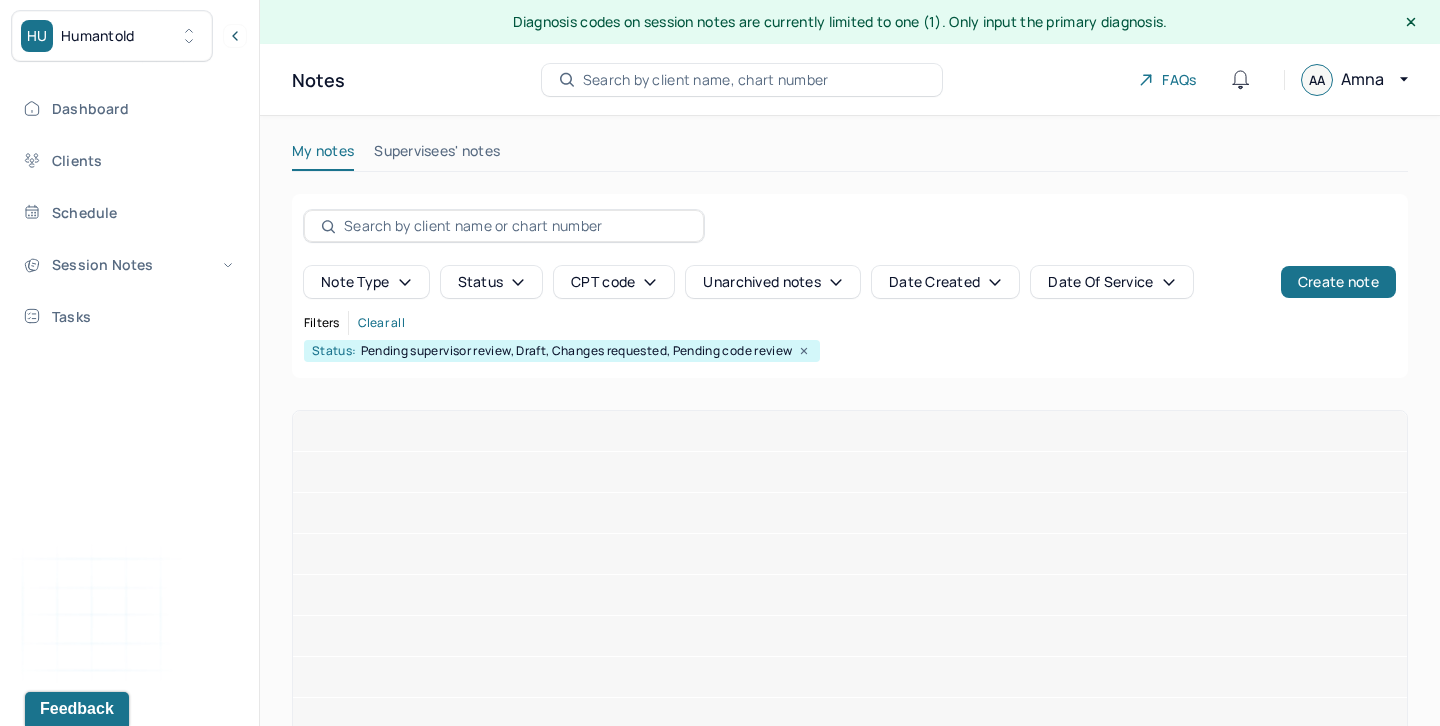 click on "Supervisees' notes" at bounding box center [437, 155] 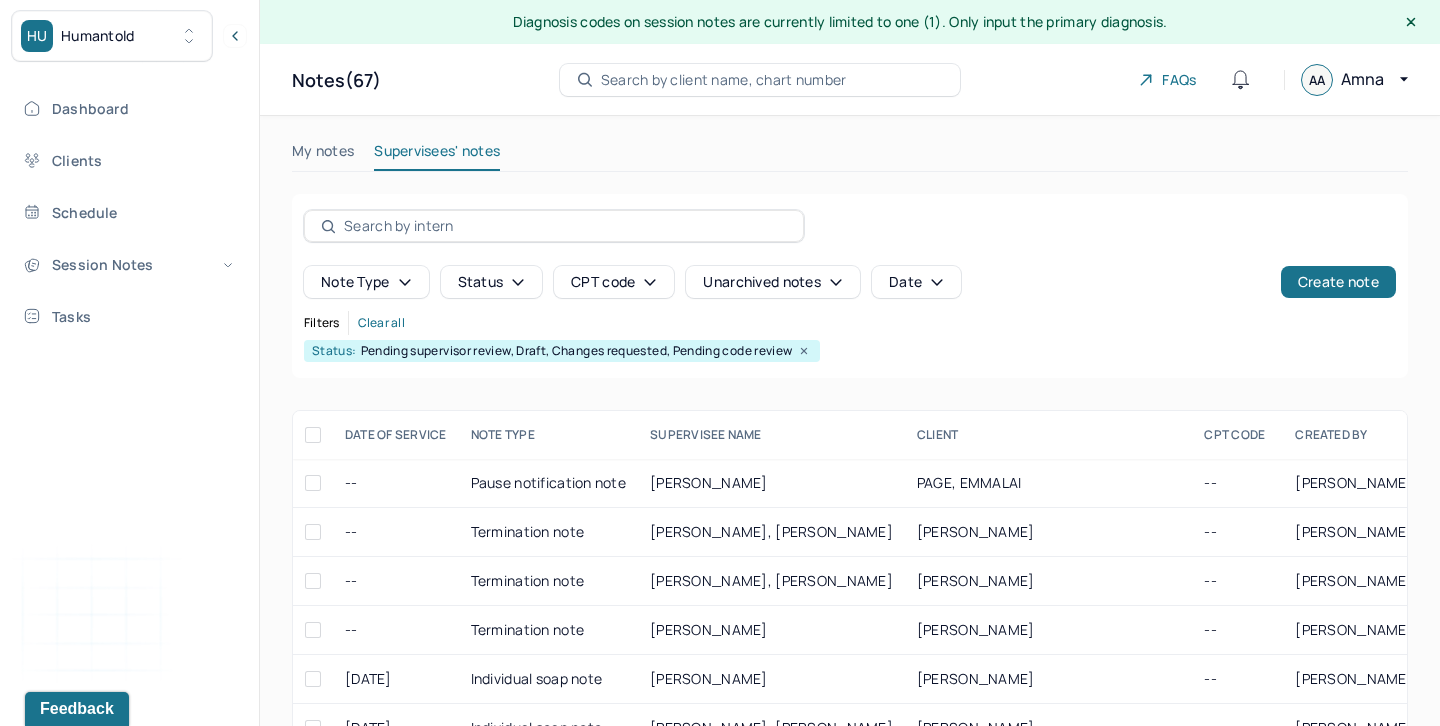 click on "My notes" at bounding box center [323, 155] 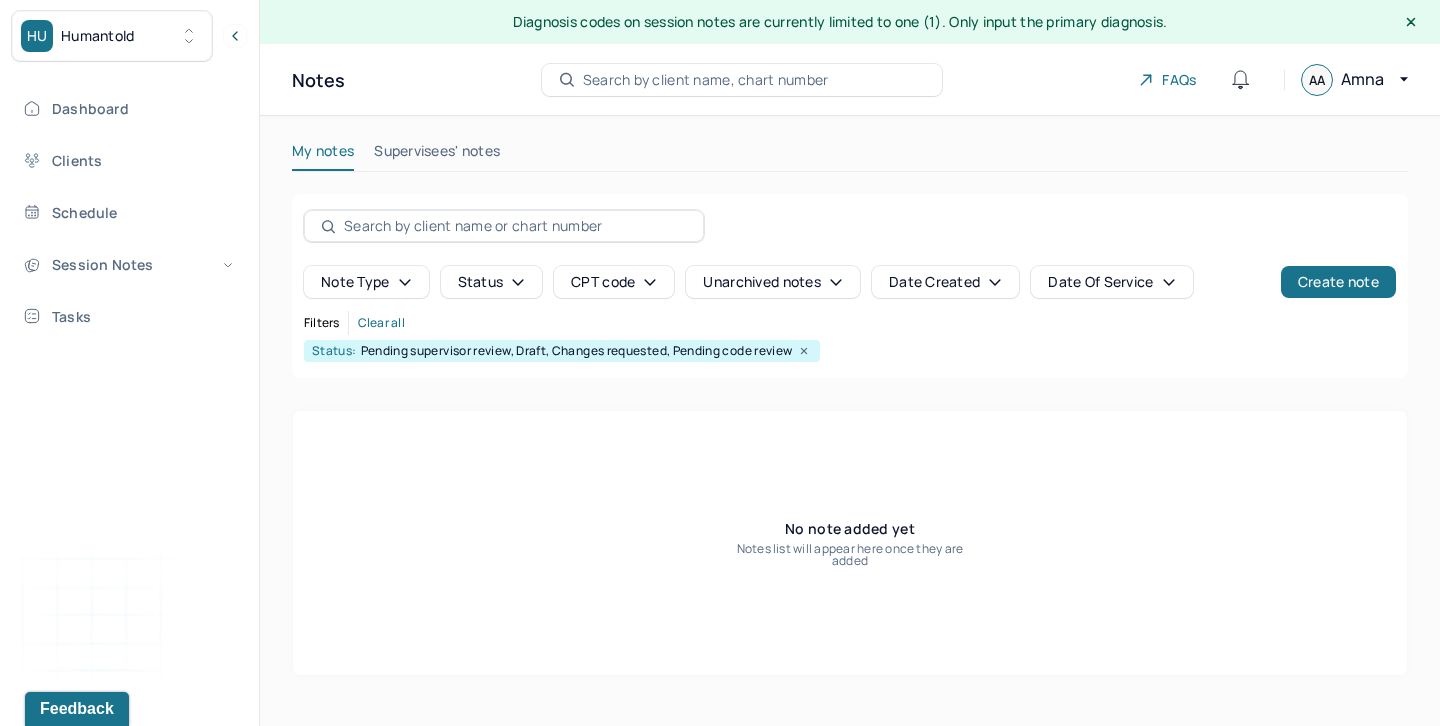 click on "Supervisees' notes" at bounding box center (437, 155) 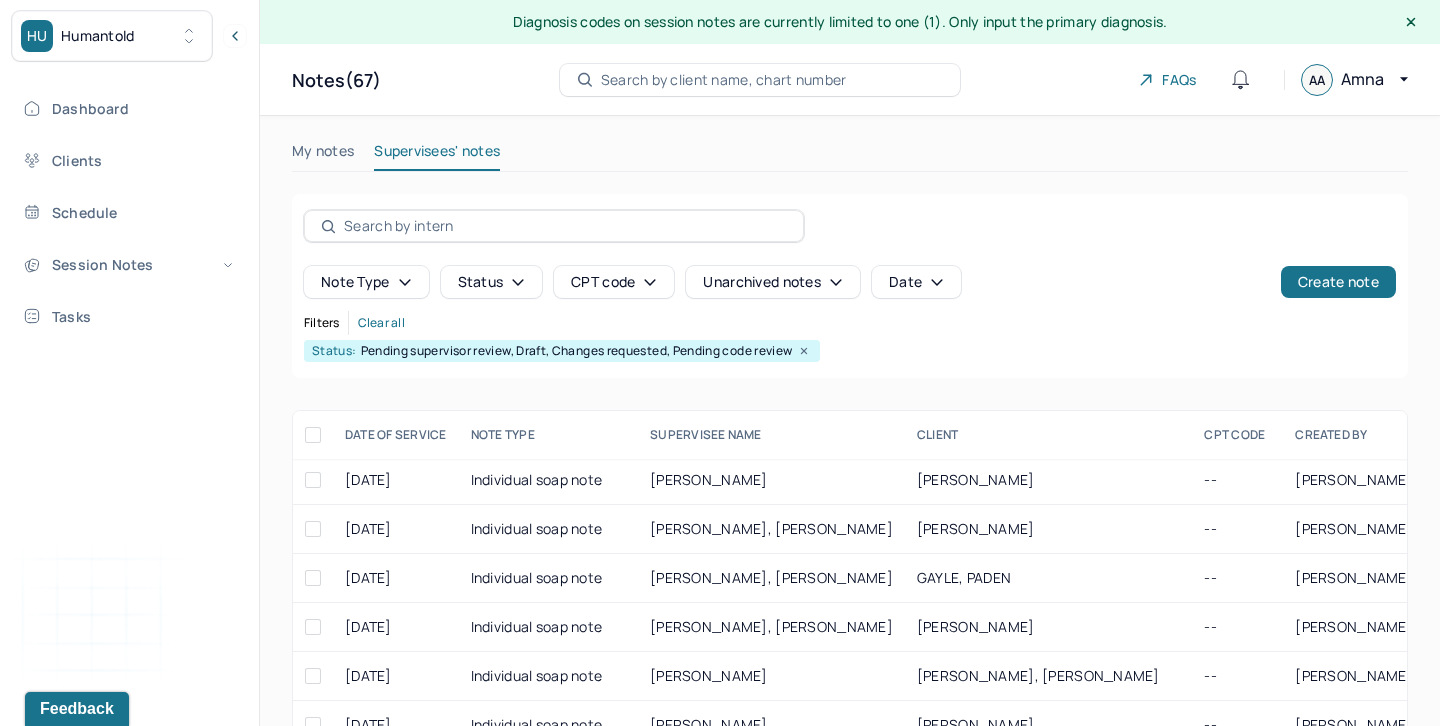 scroll, scrollTop: 0, scrollLeft: 0, axis: both 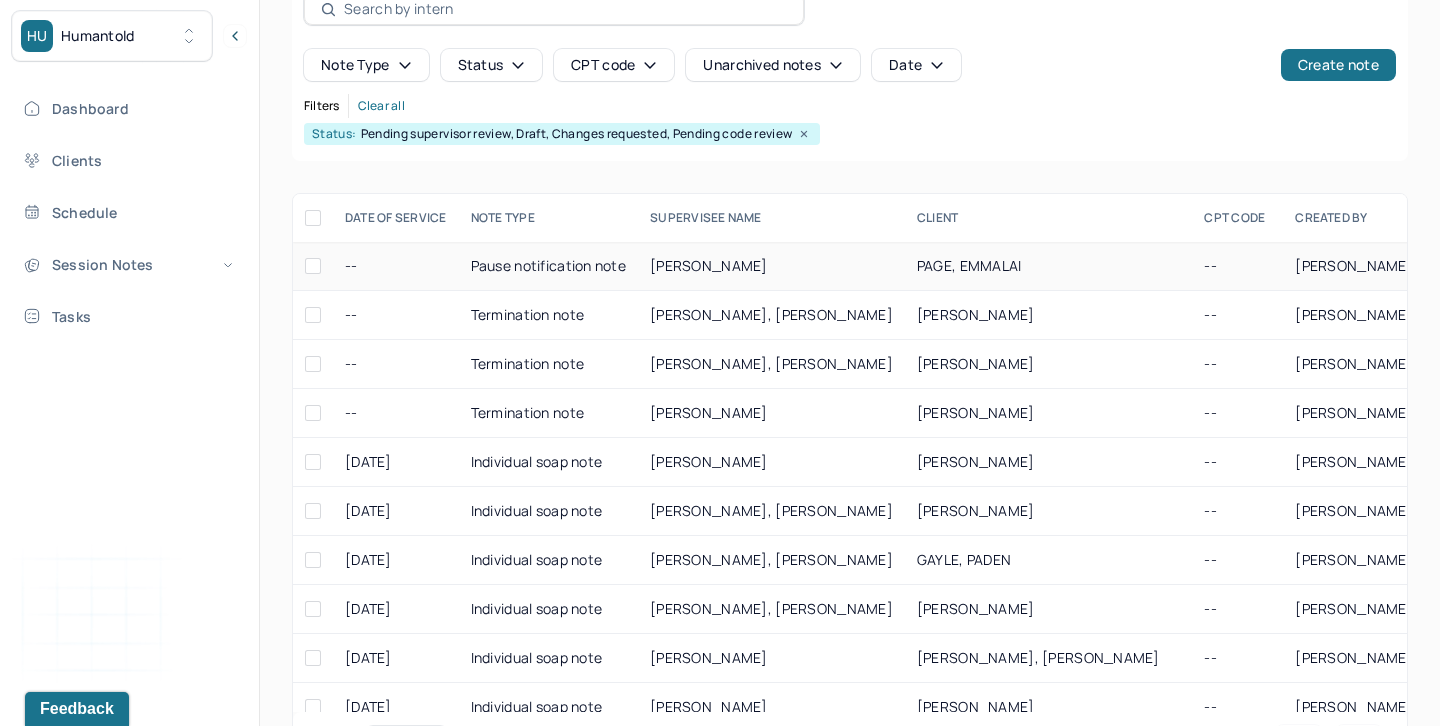 click at bounding box center [313, 266] 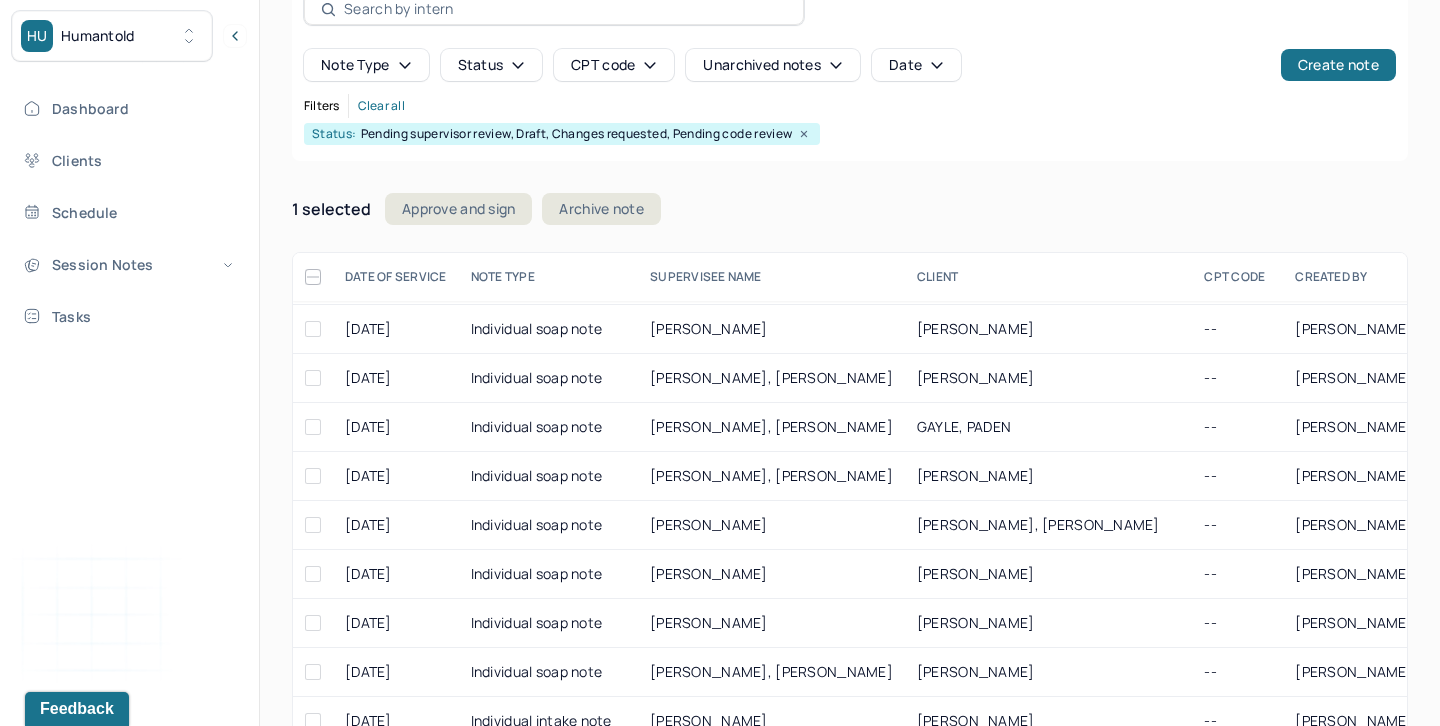 scroll, scrollTop: 145, scrollLeft: 0, axis: vertical 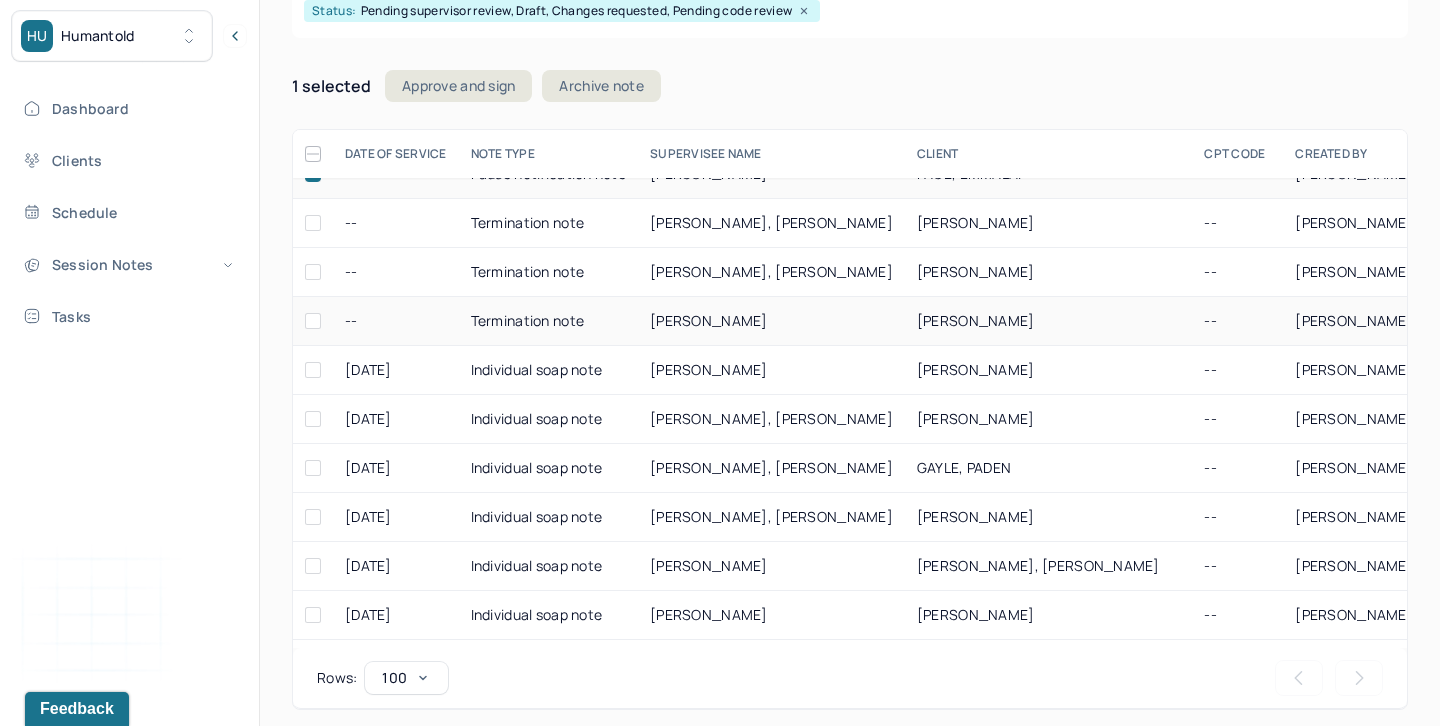 click at bounding box center [313, 321] 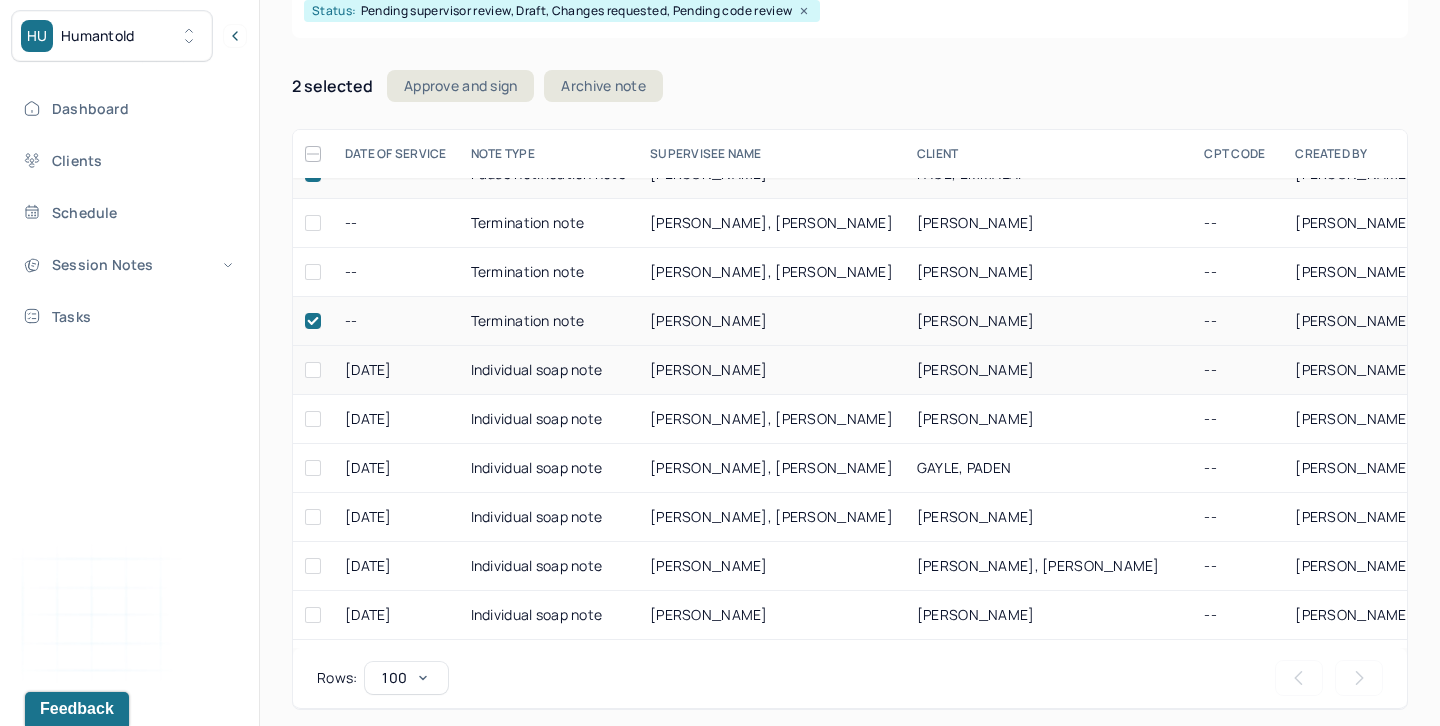 click at bounding box center (313, 370) 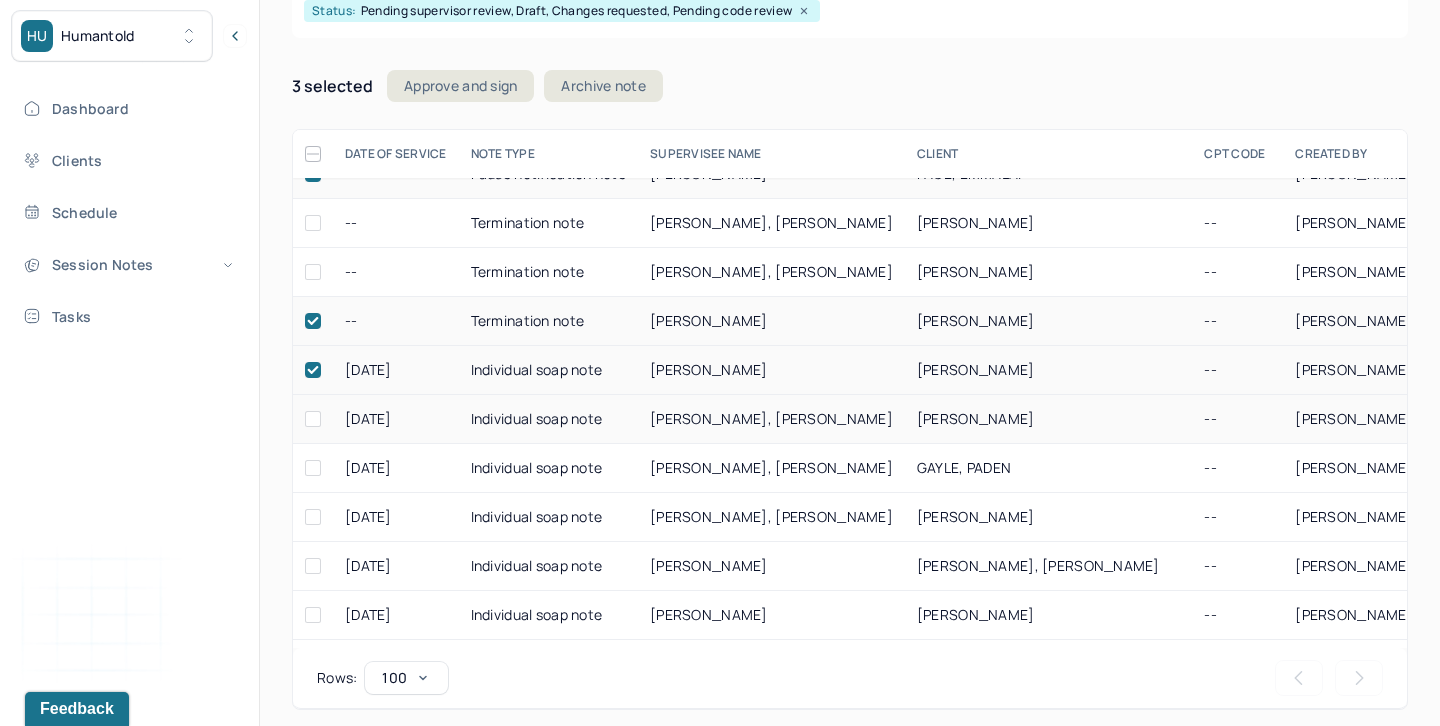 click at bounding box center [313, 419] 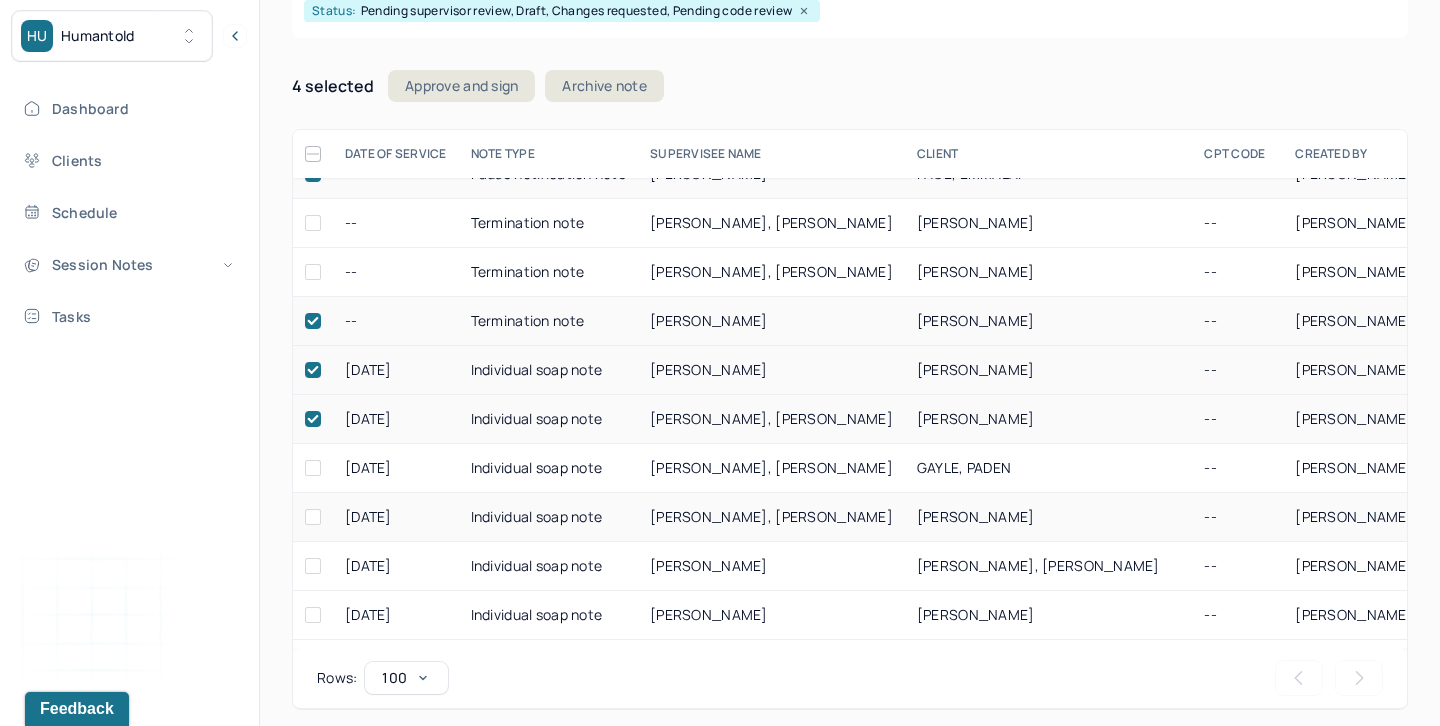 drag, startPoint x: 316, startPoint y: 471, endPoint x: 317, endPoint y: 502, distance: 31.016125 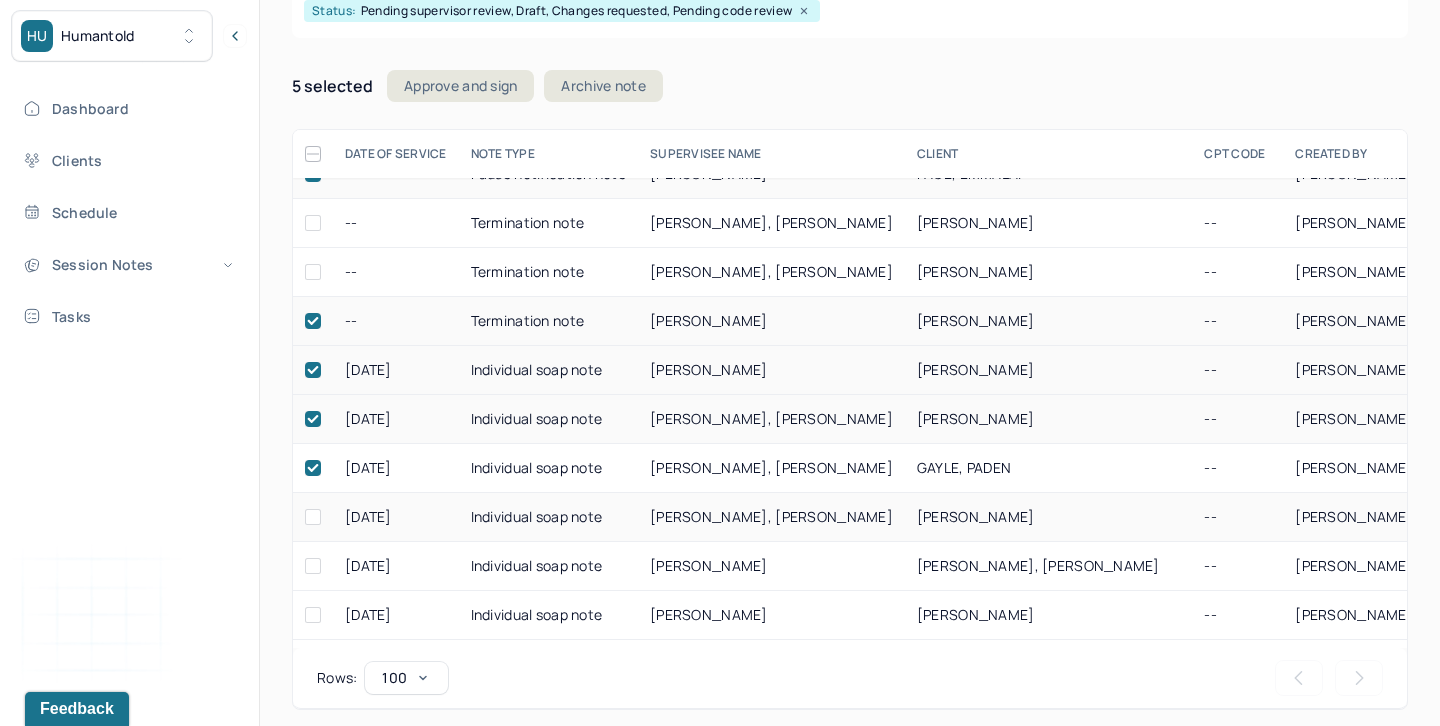 click at bounding box center (313, 517) 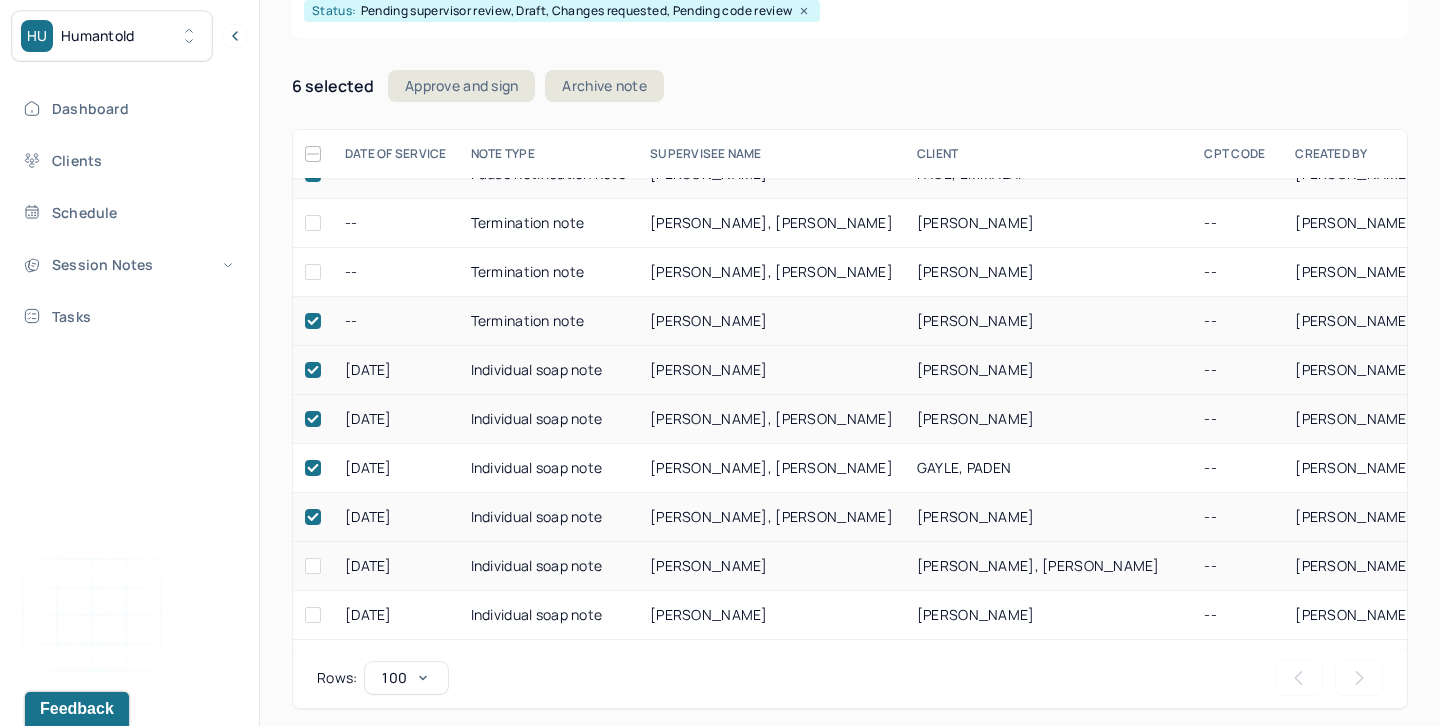 click at bounding box center [313, 566] 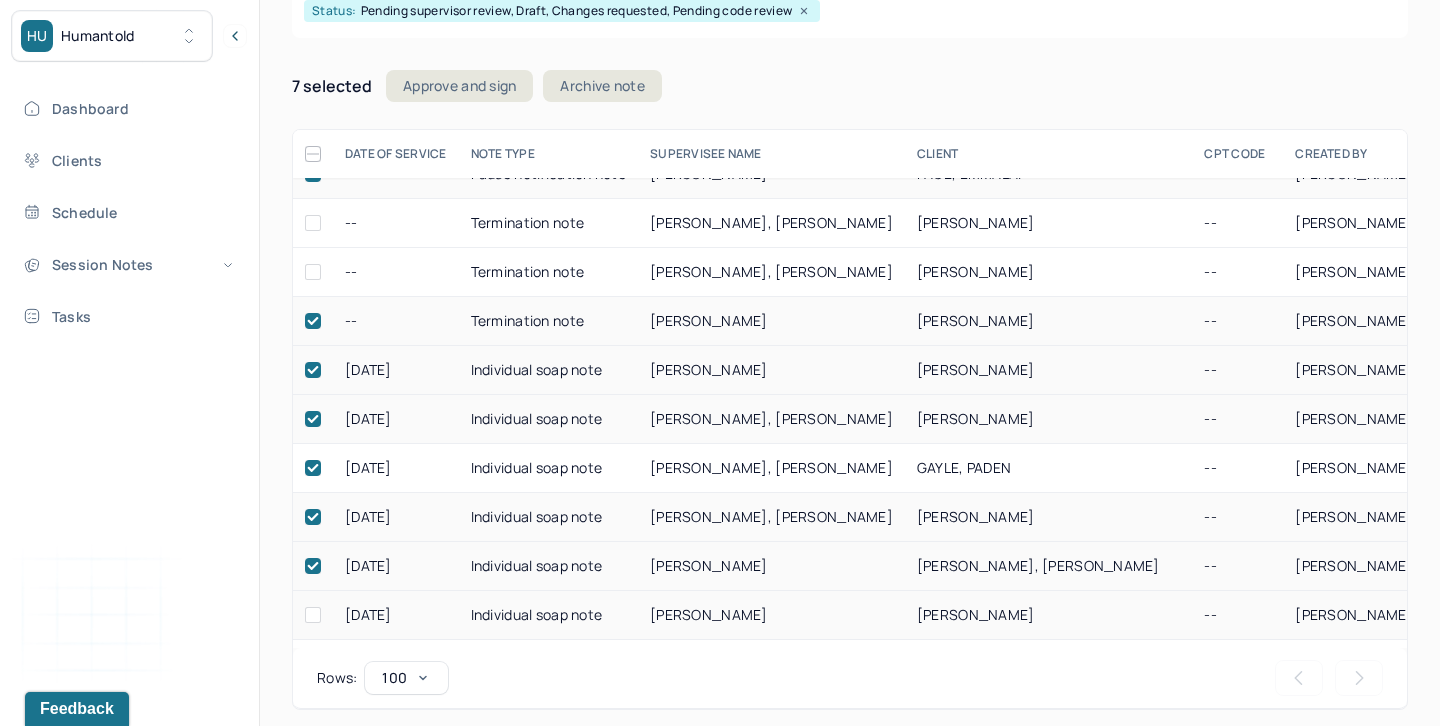 click at bounding box center (313, 615) 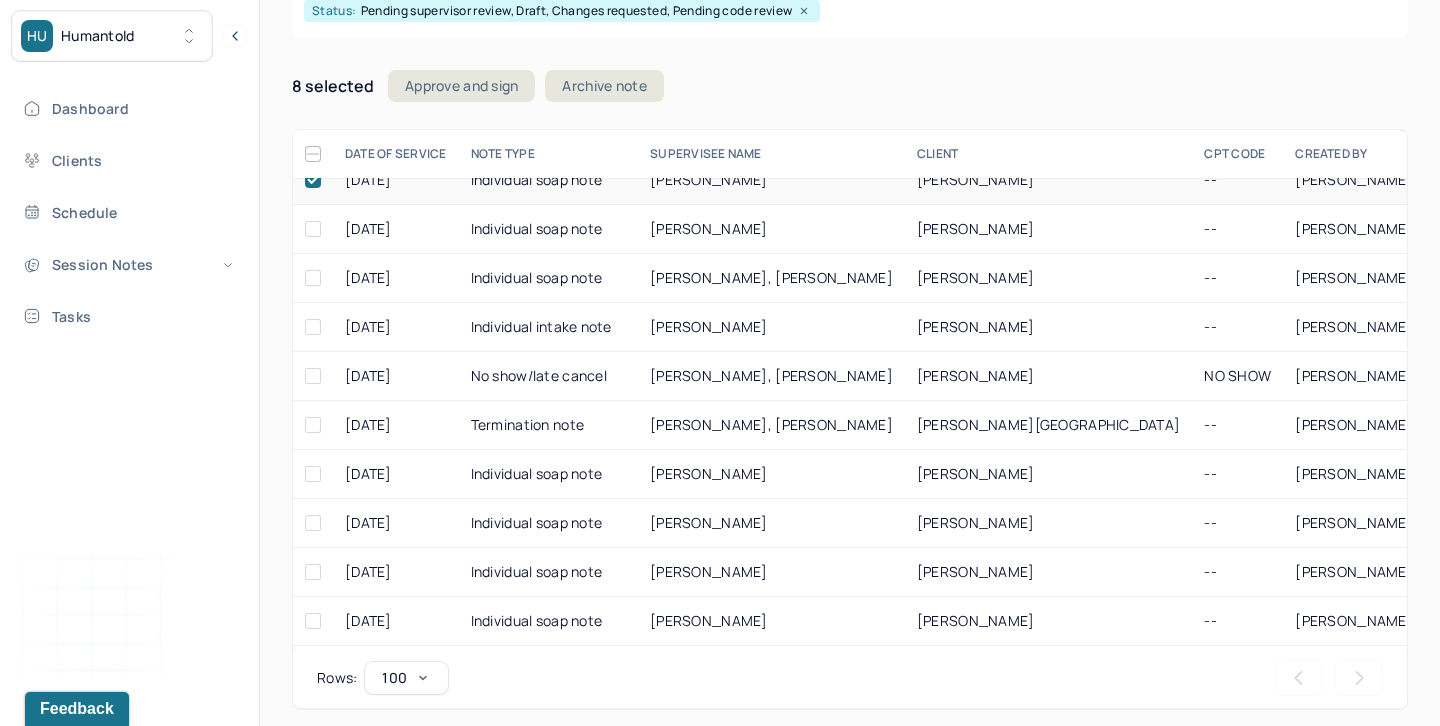 scroll, scrollTop: 468, scrollLeft: 0, axis: vertical 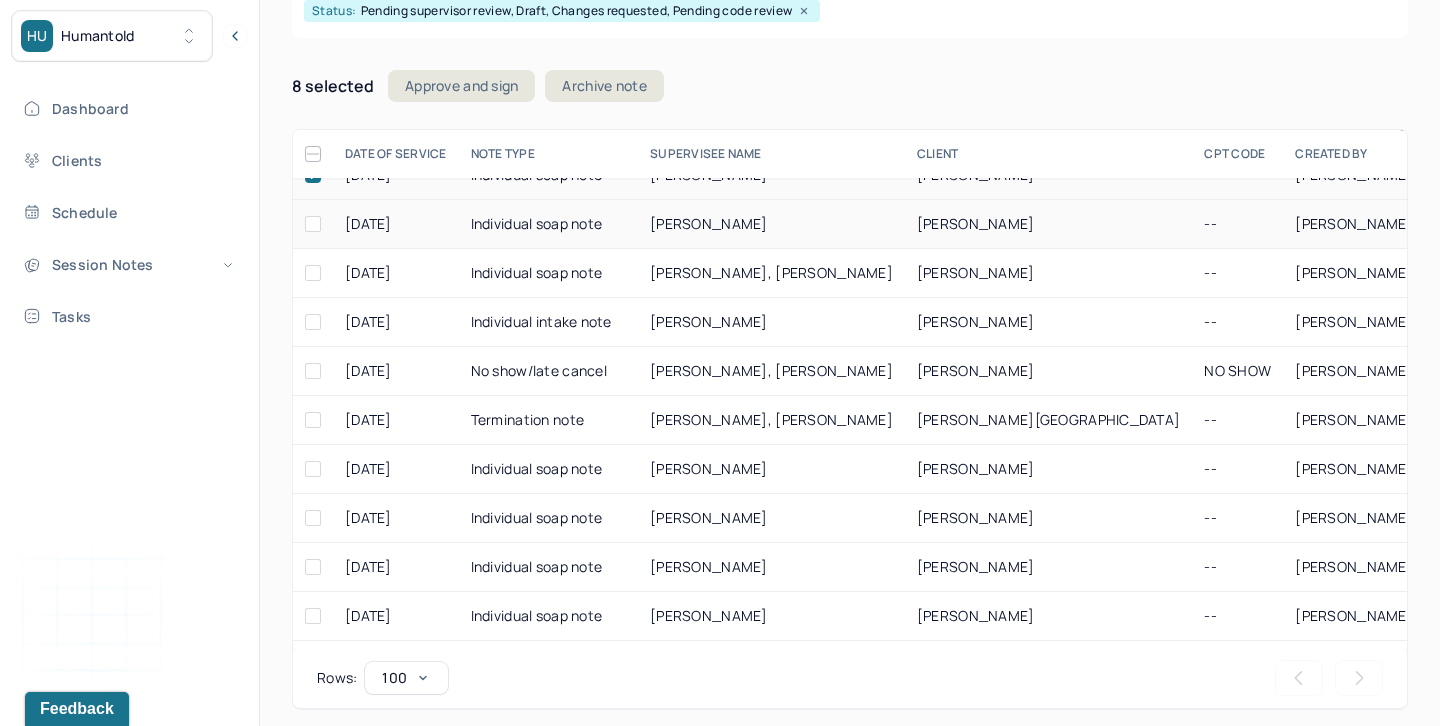 click at bounding box center [313, 224] 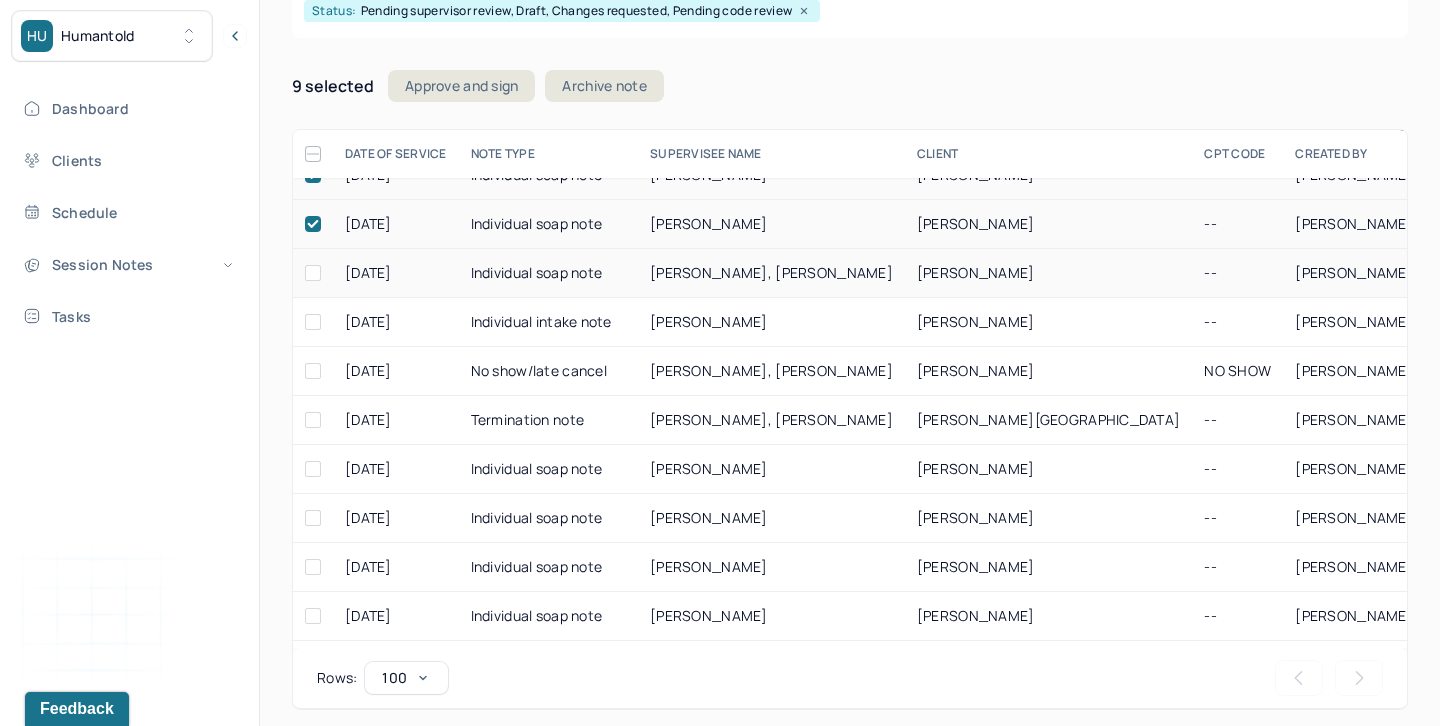 click at bounding box center [313, 273] 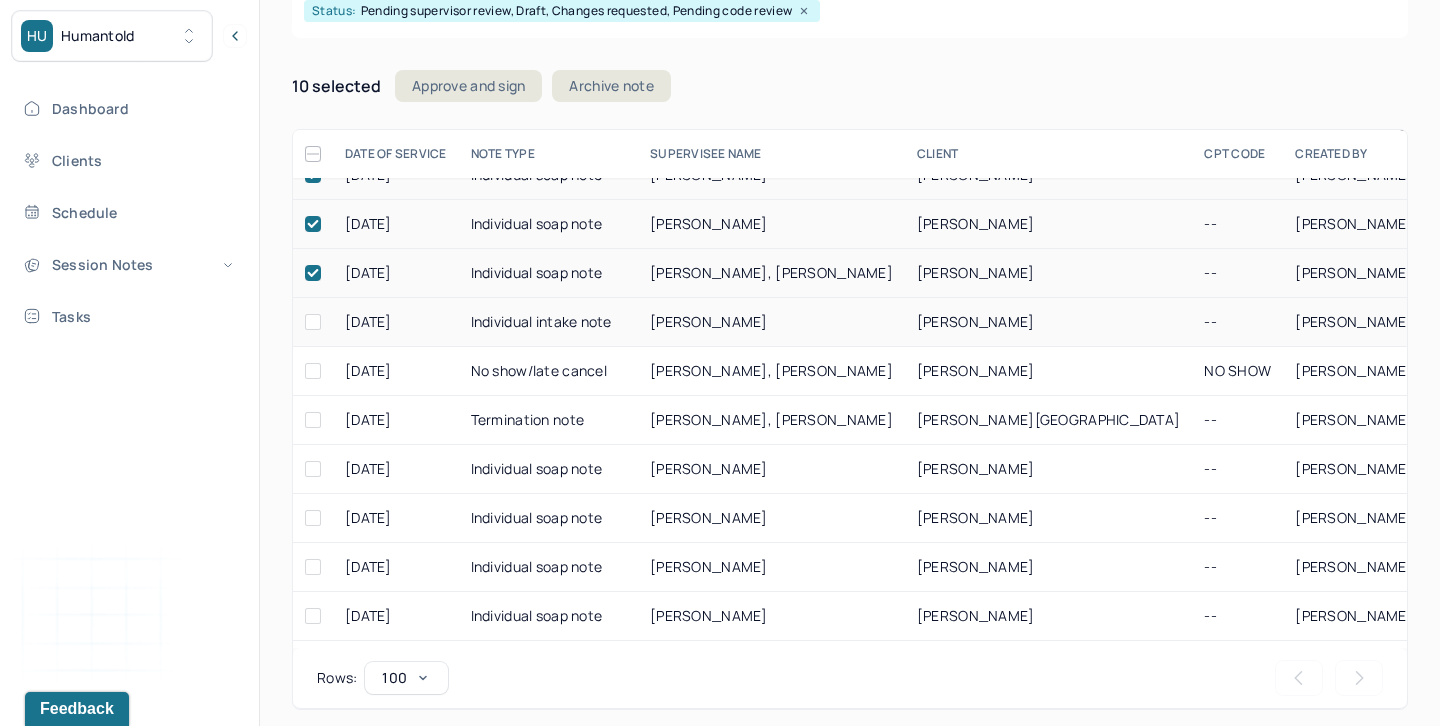 click at bounding box center [313, 322] 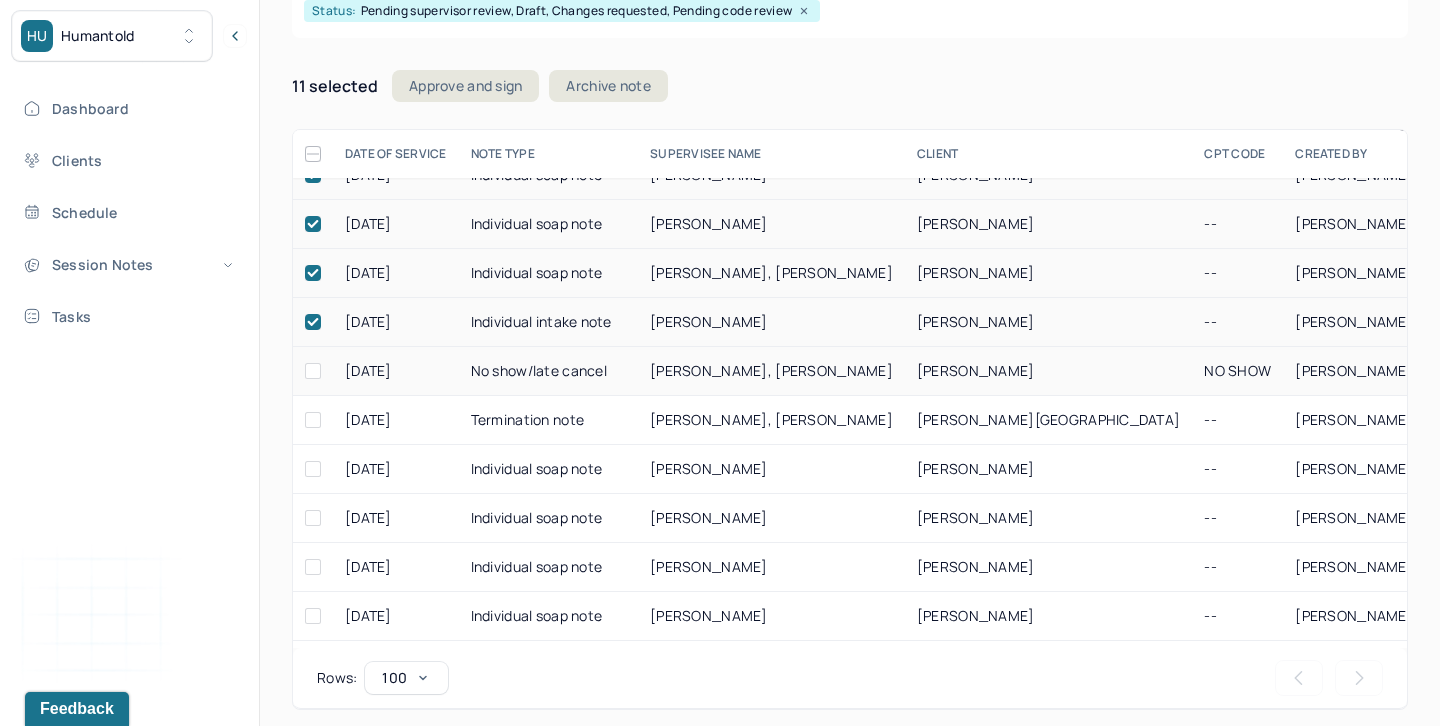 click at bounding box center (313, 371) 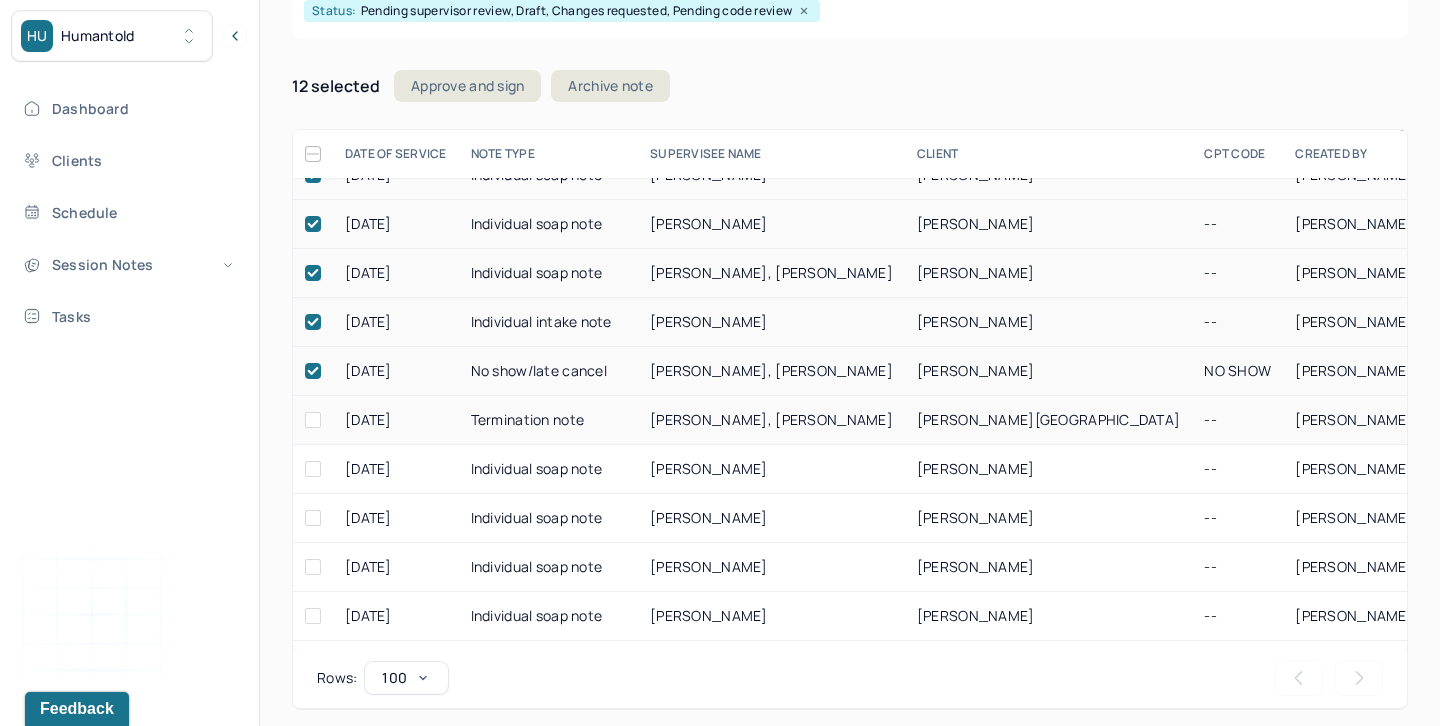 click at bounding box center [313, 420] 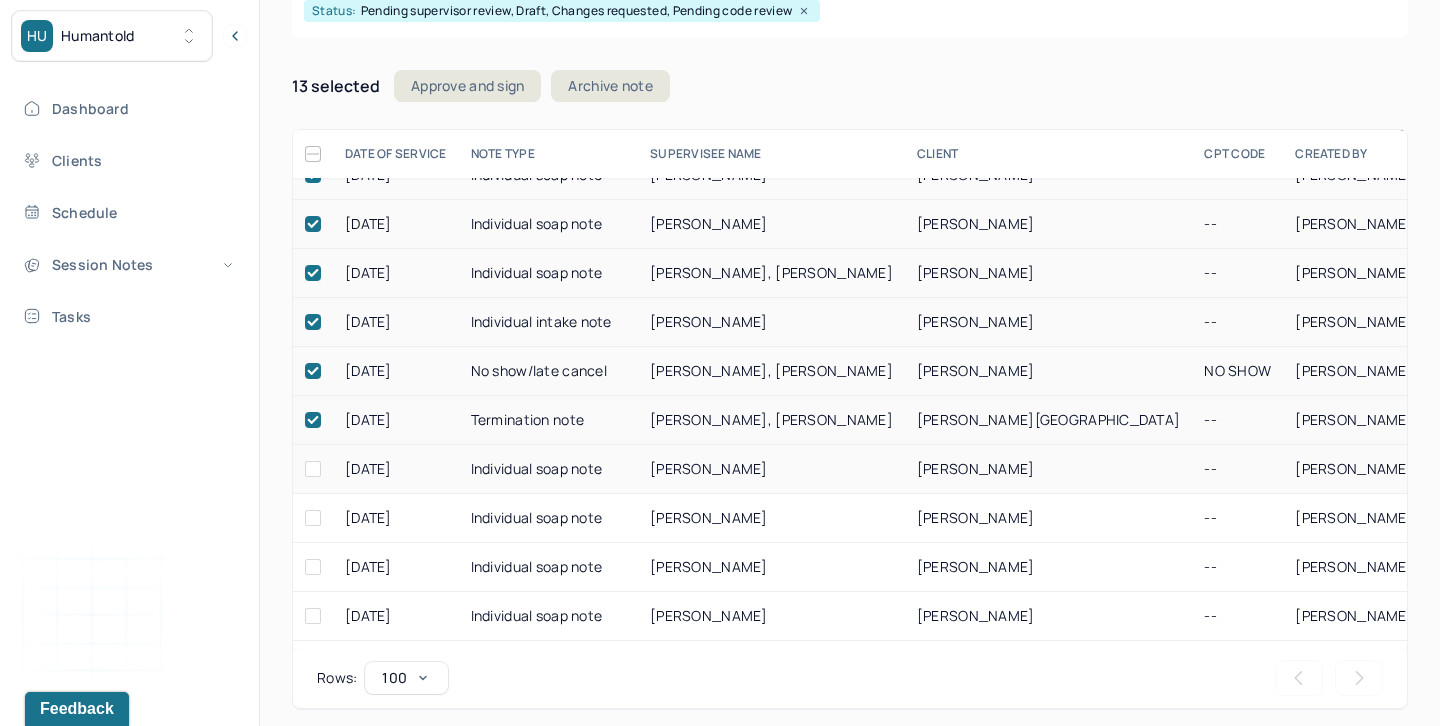 click at bounding box center [313, 469] 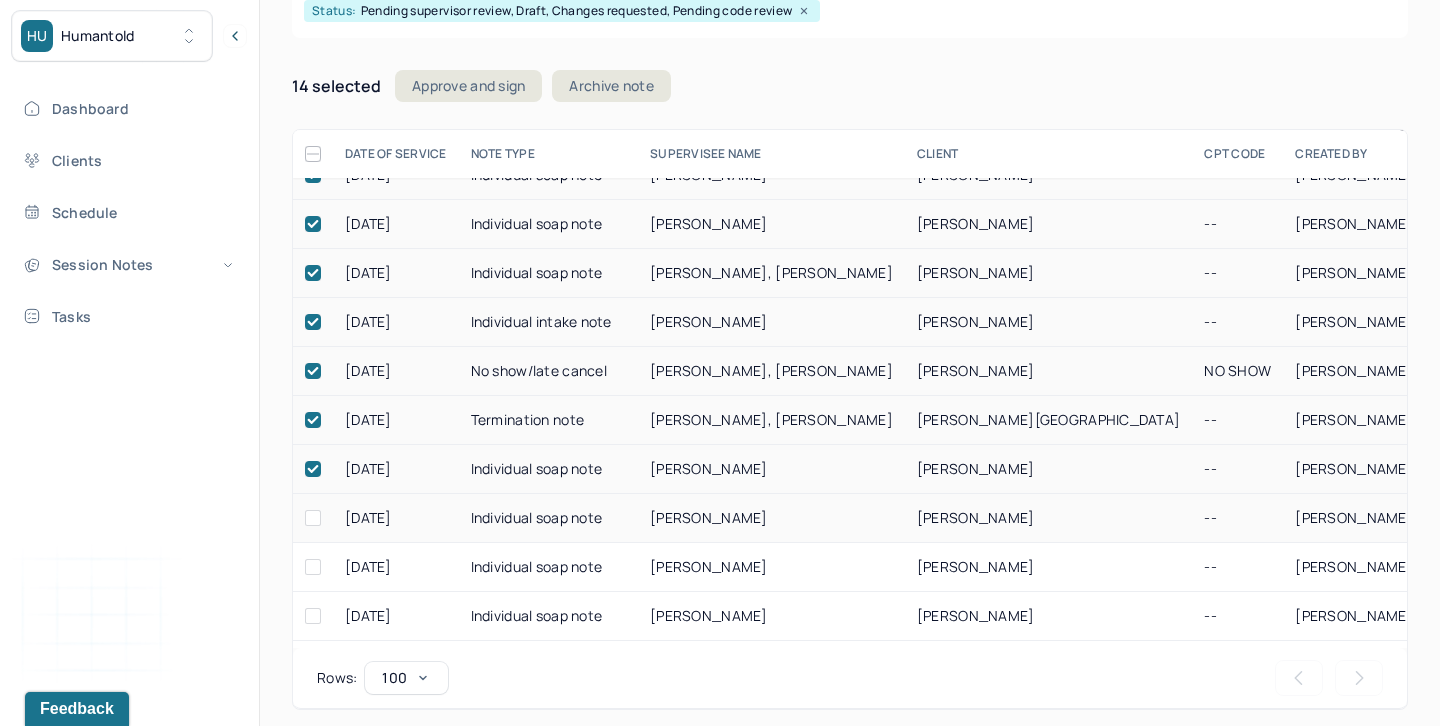click at bounding box center (313, 518) 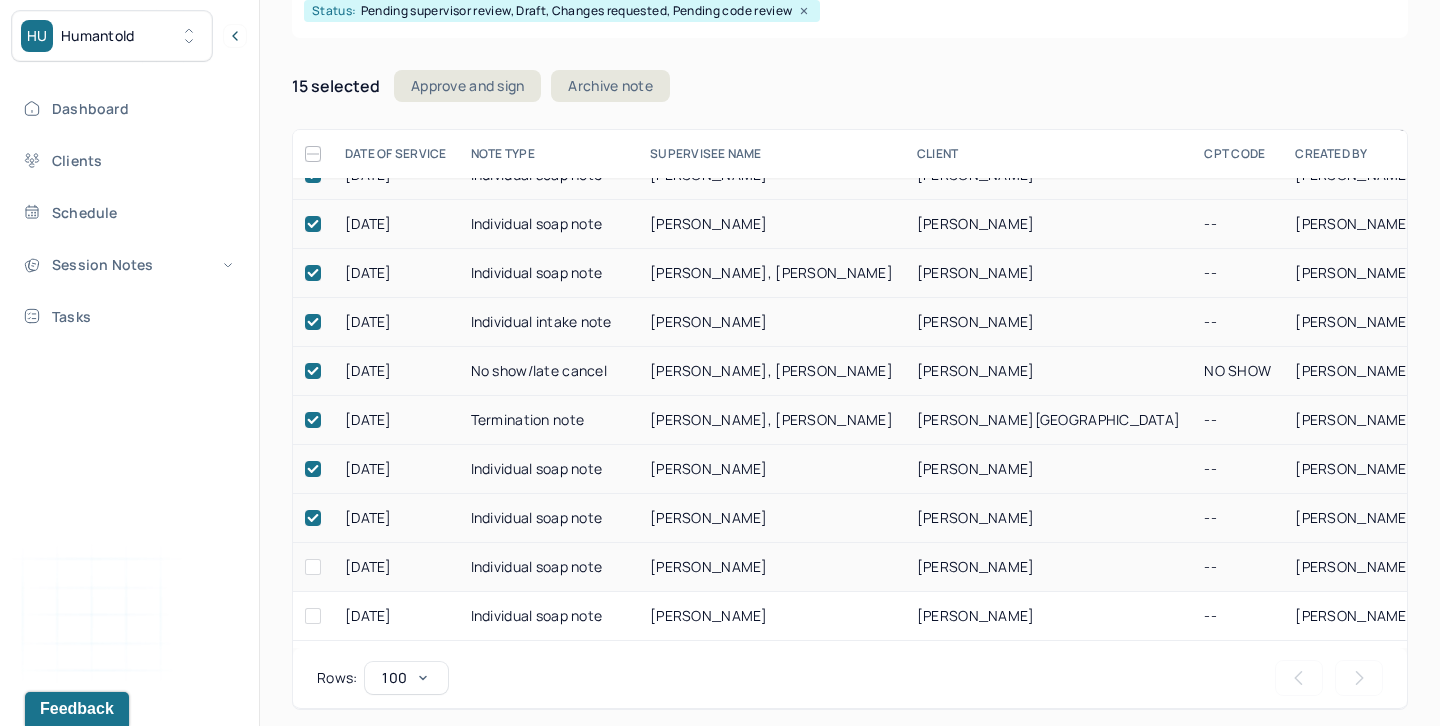 click at bounding box center (313, 567) 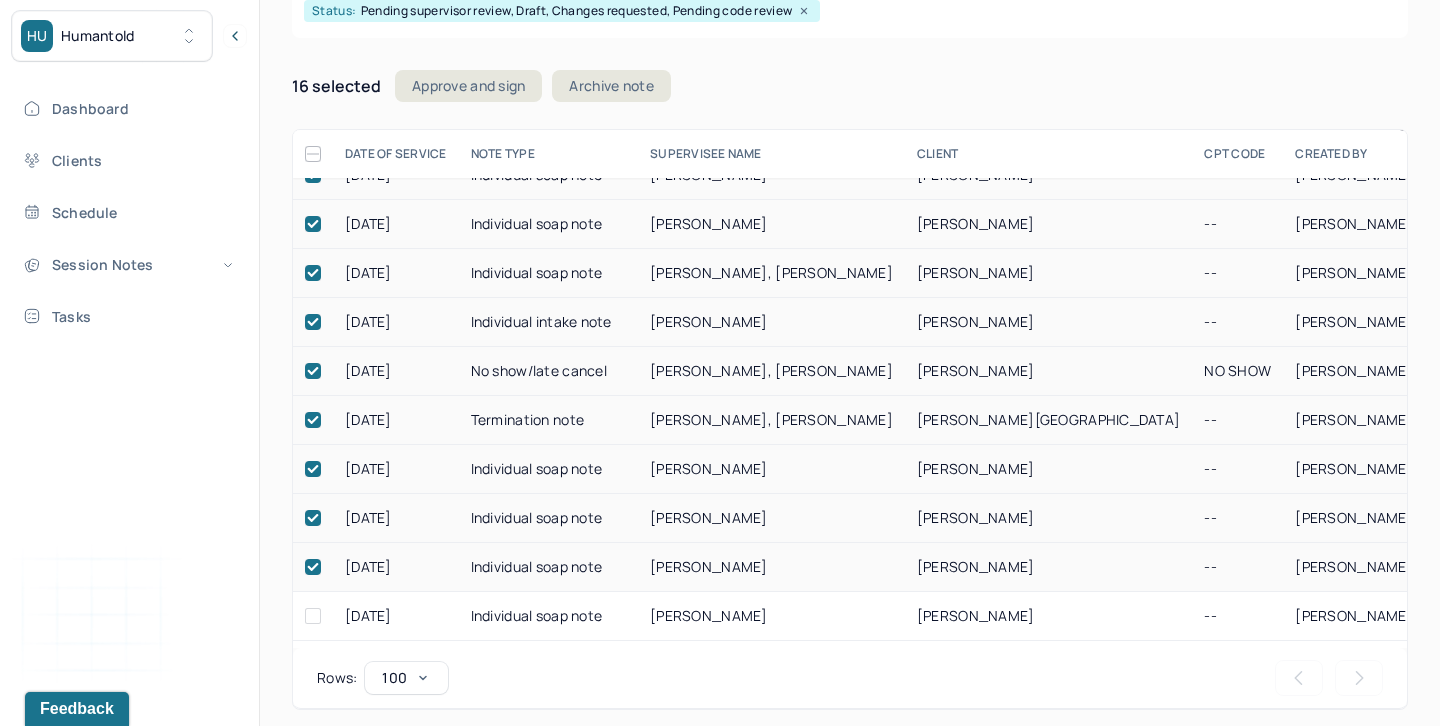 click at bounding box center (313, 616) 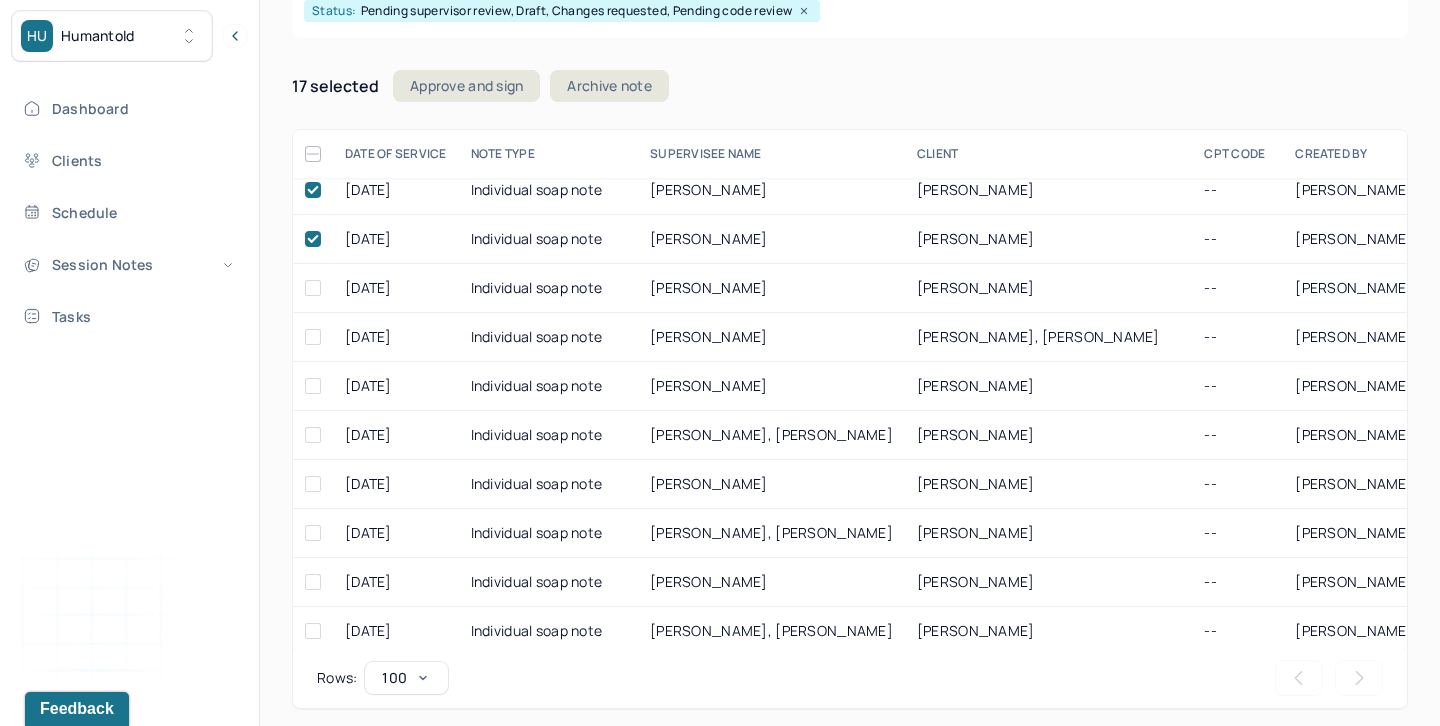 scroll, scrollTop: 872, scrollLeft: 0, axis: vertical 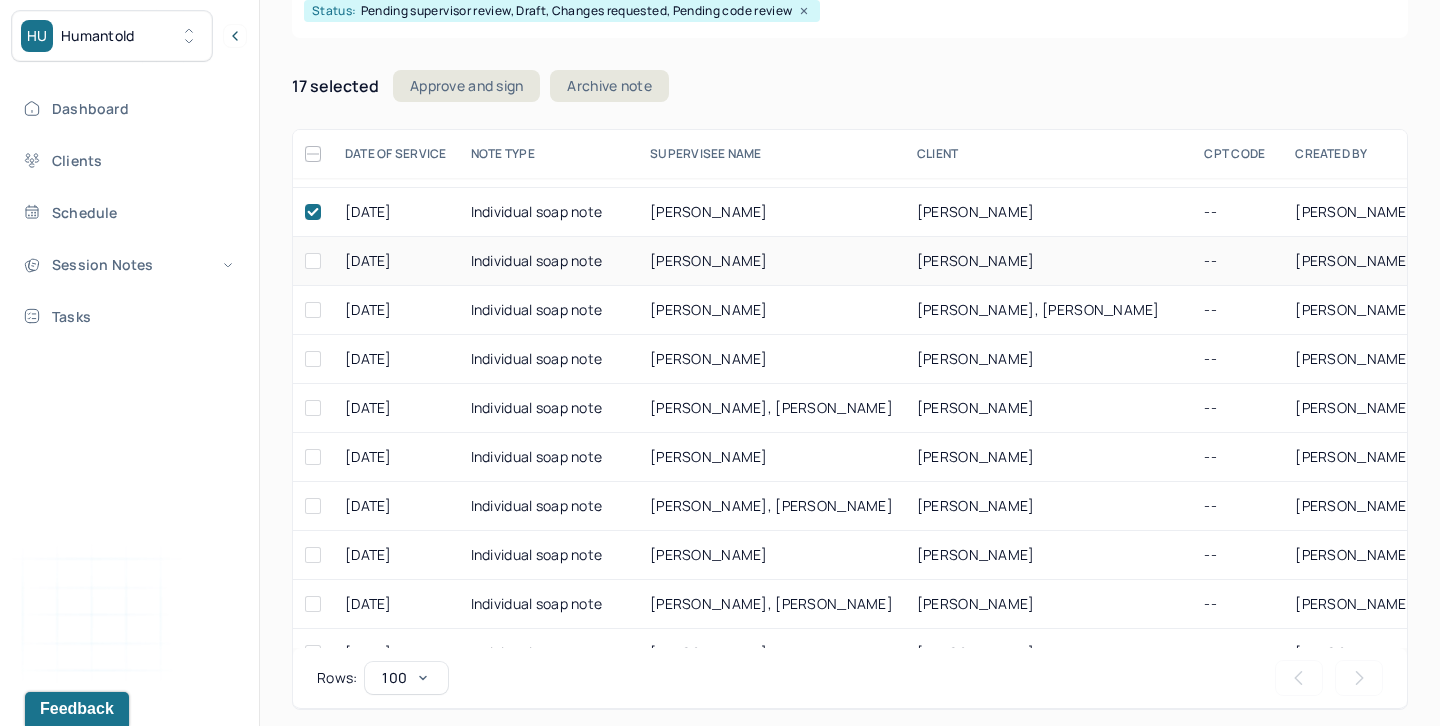 click at bounding box center [313, 261] 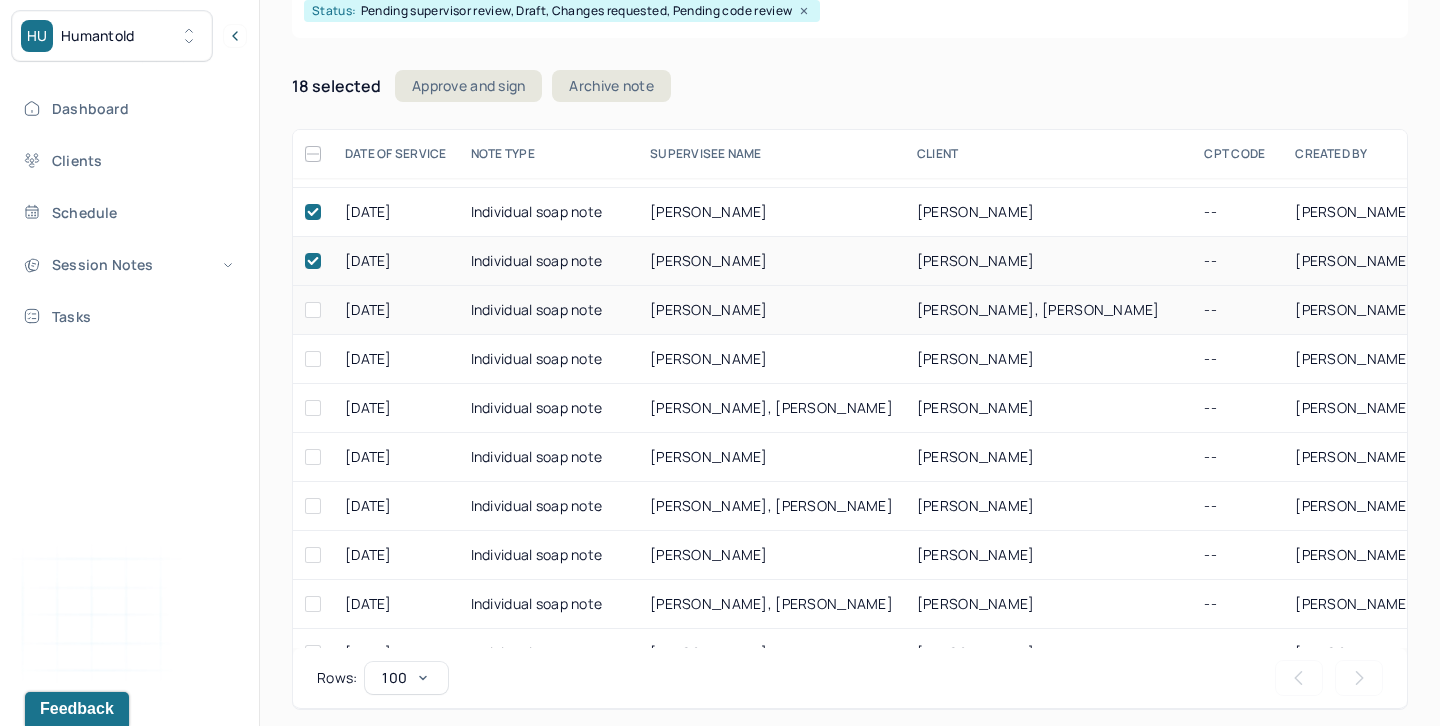 click at bounding box center [313, 310] 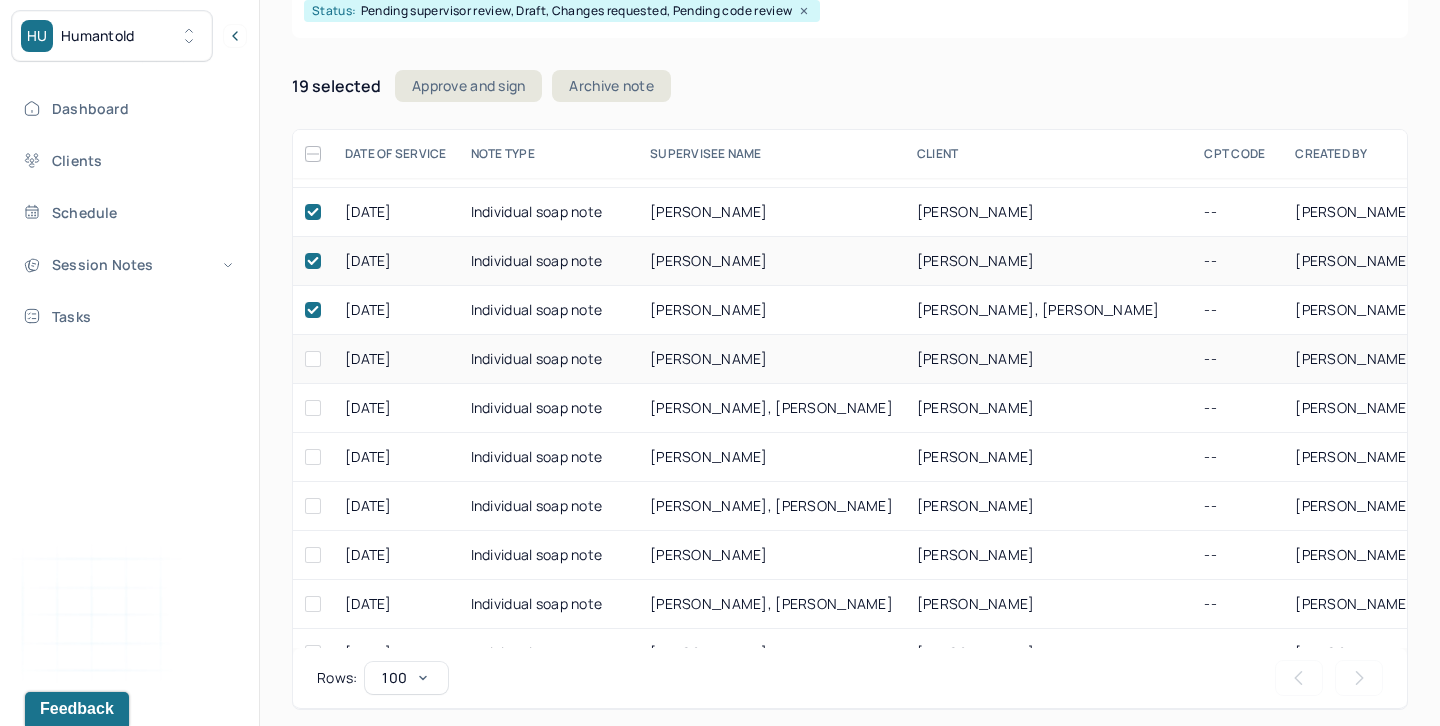 click at bounding box center (313, 359) 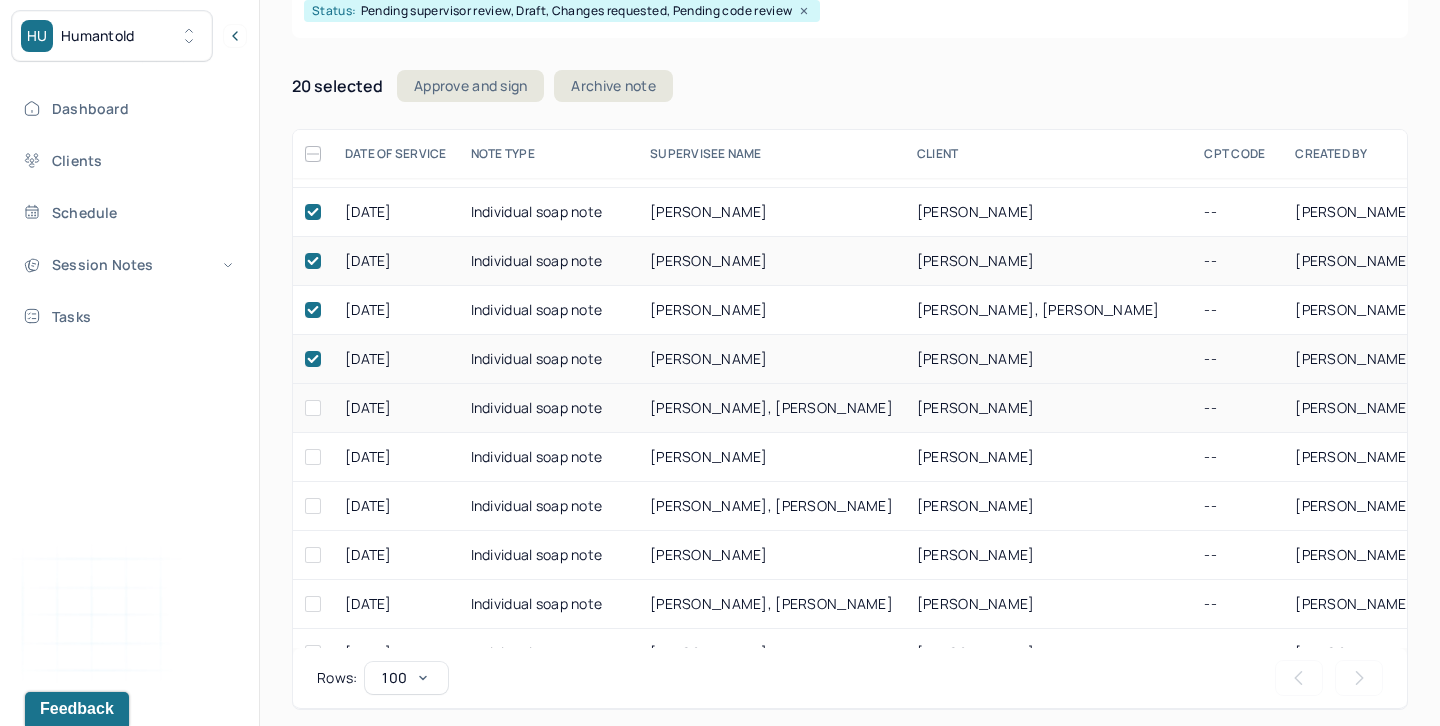 click at bounding box center (313, 408) 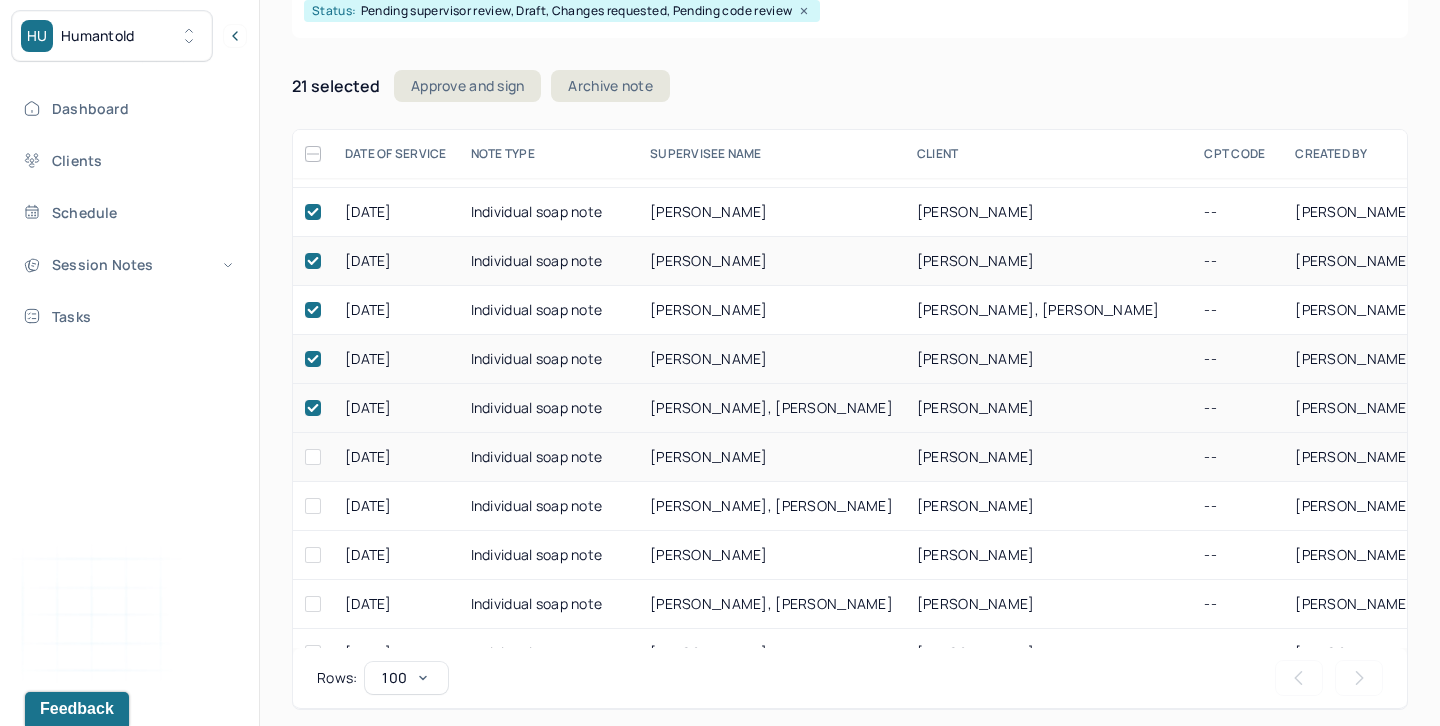 click at bounding box center [313, 457] 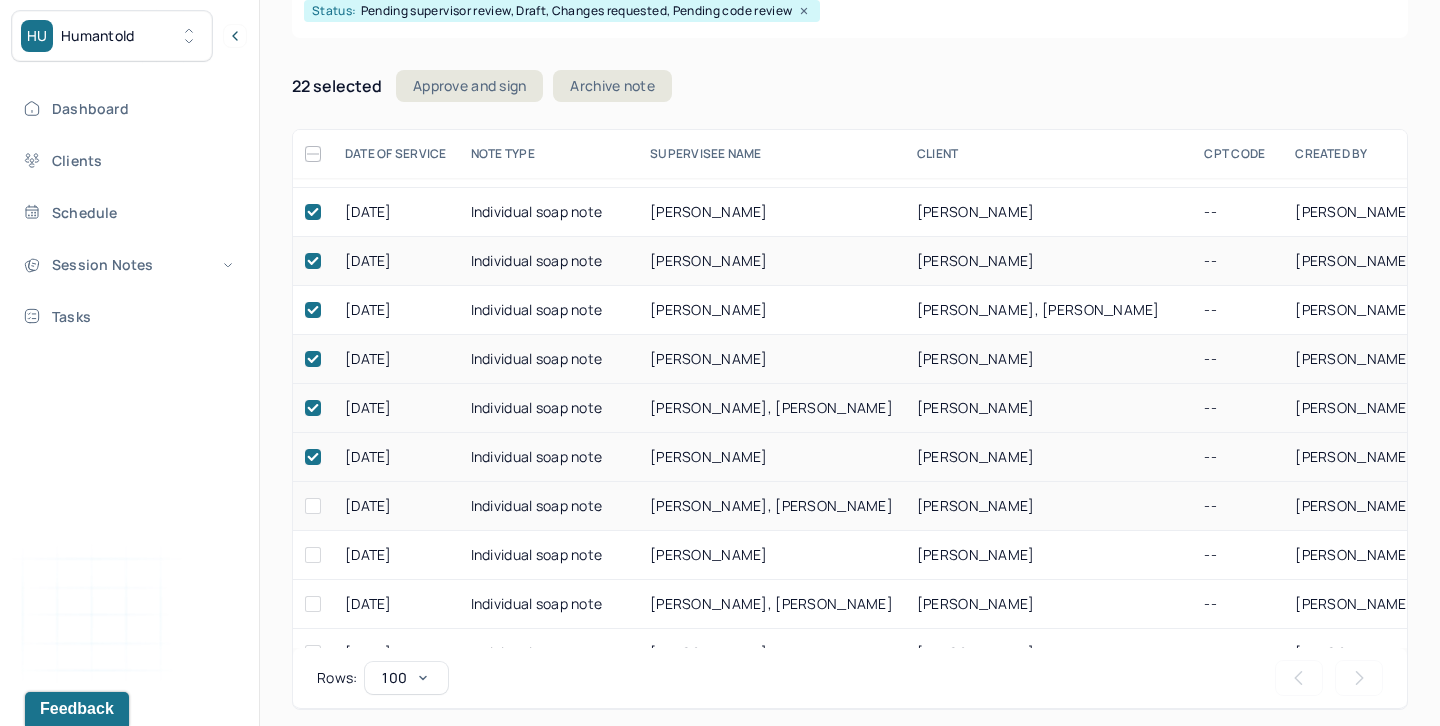 click at bounding box center (313, 506) 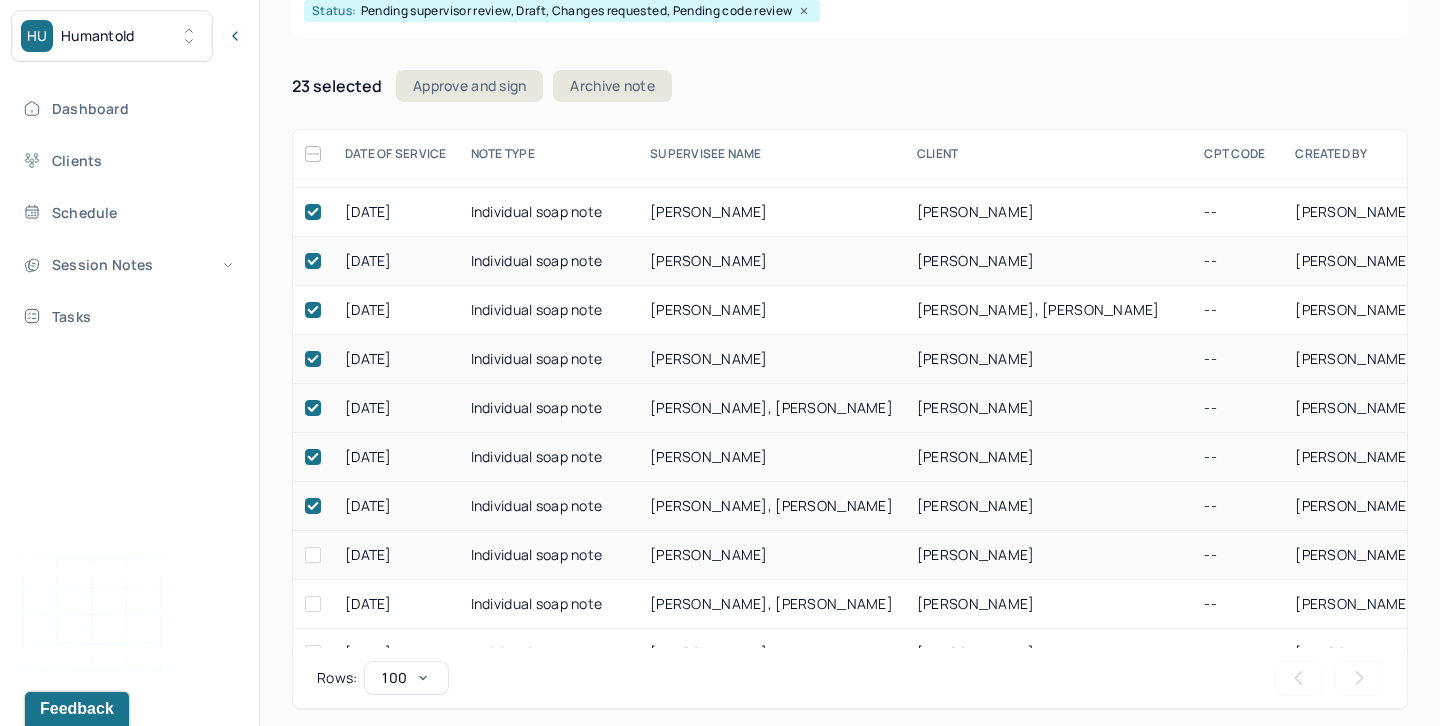 click at bounding box center [313, 555] 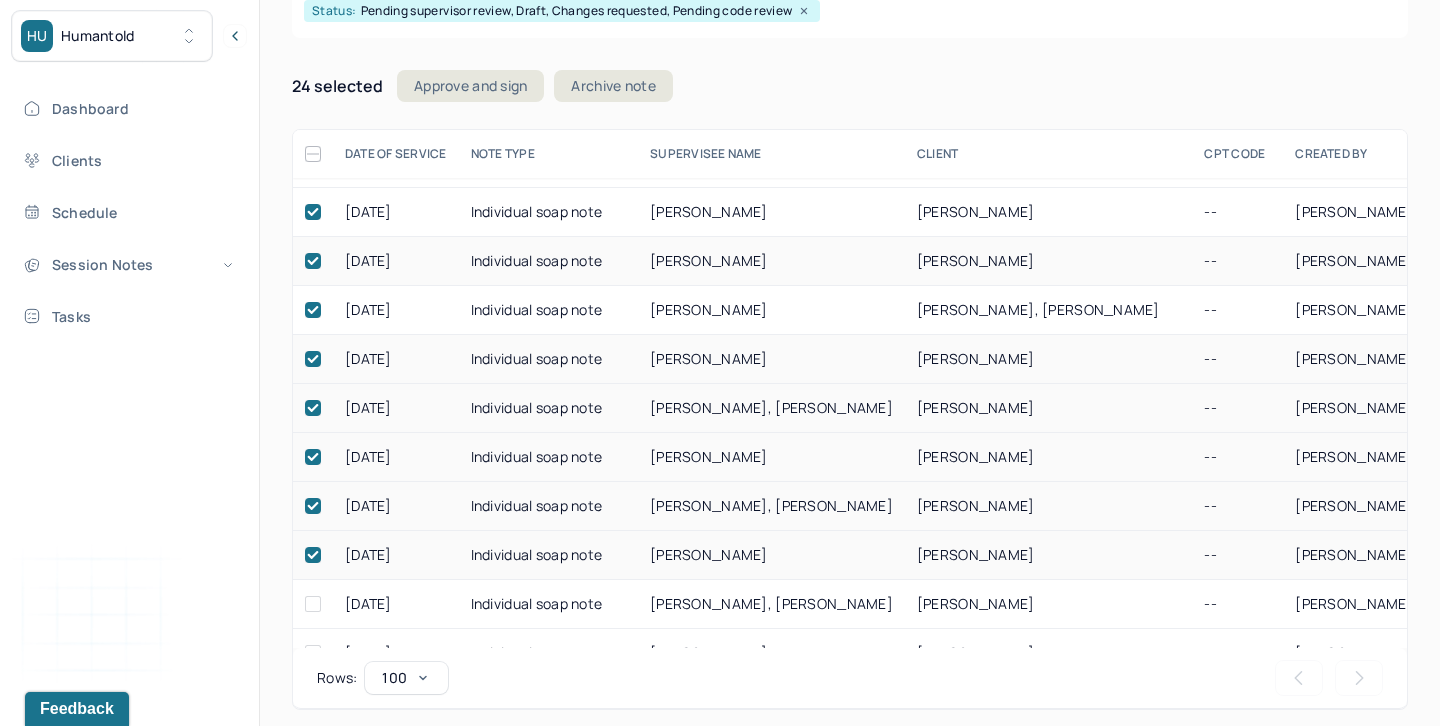 click at bounding box center [313, 604] 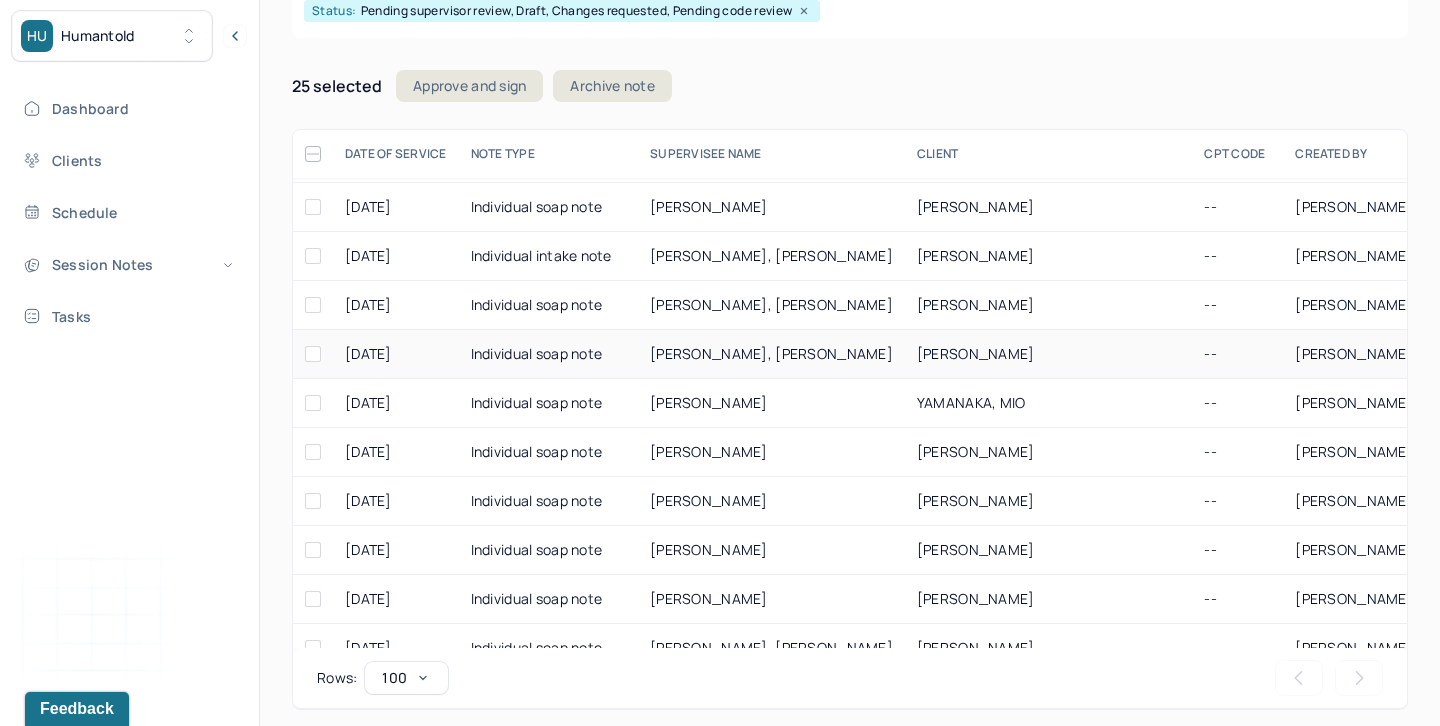 scroll, scrollTop: 1267, scrollLeft: 0, axis: vertical 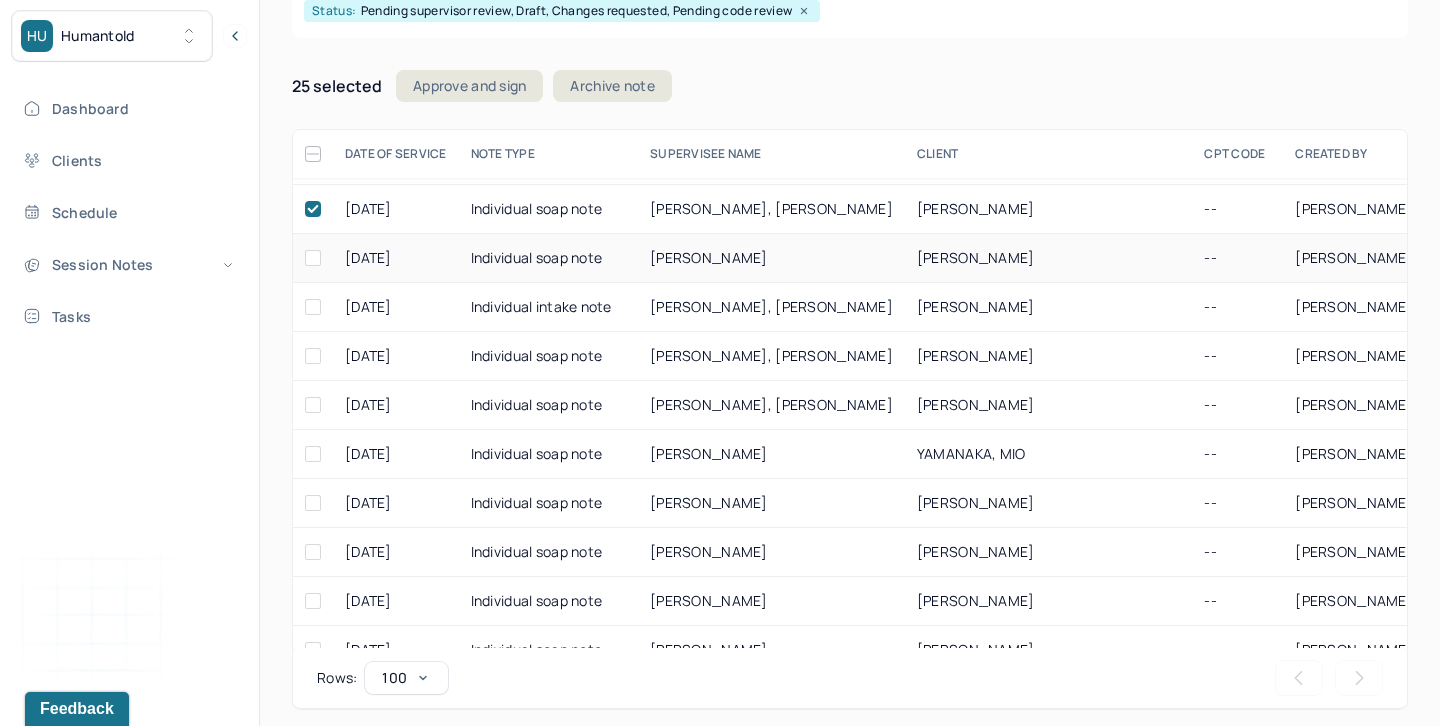 click at bounding box center (313, 258) 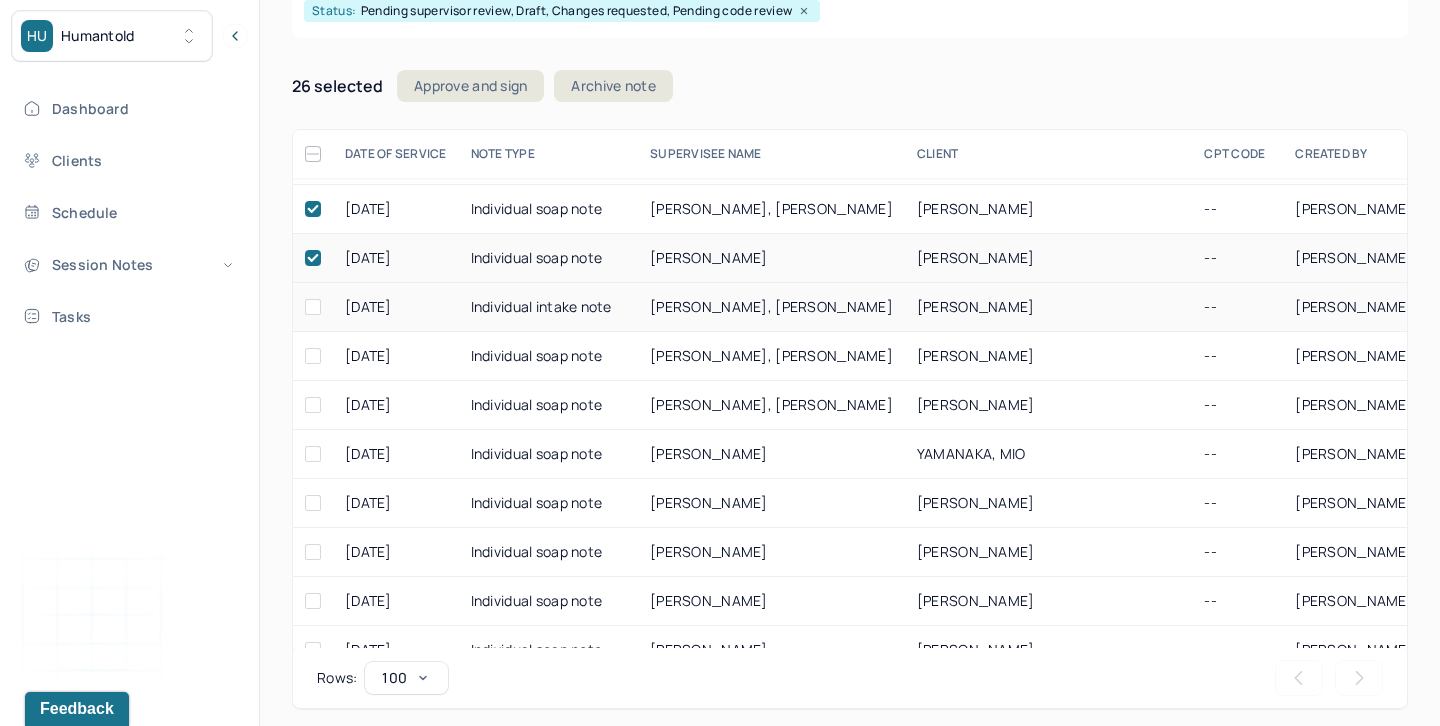 click at bounding box center (313, 307) 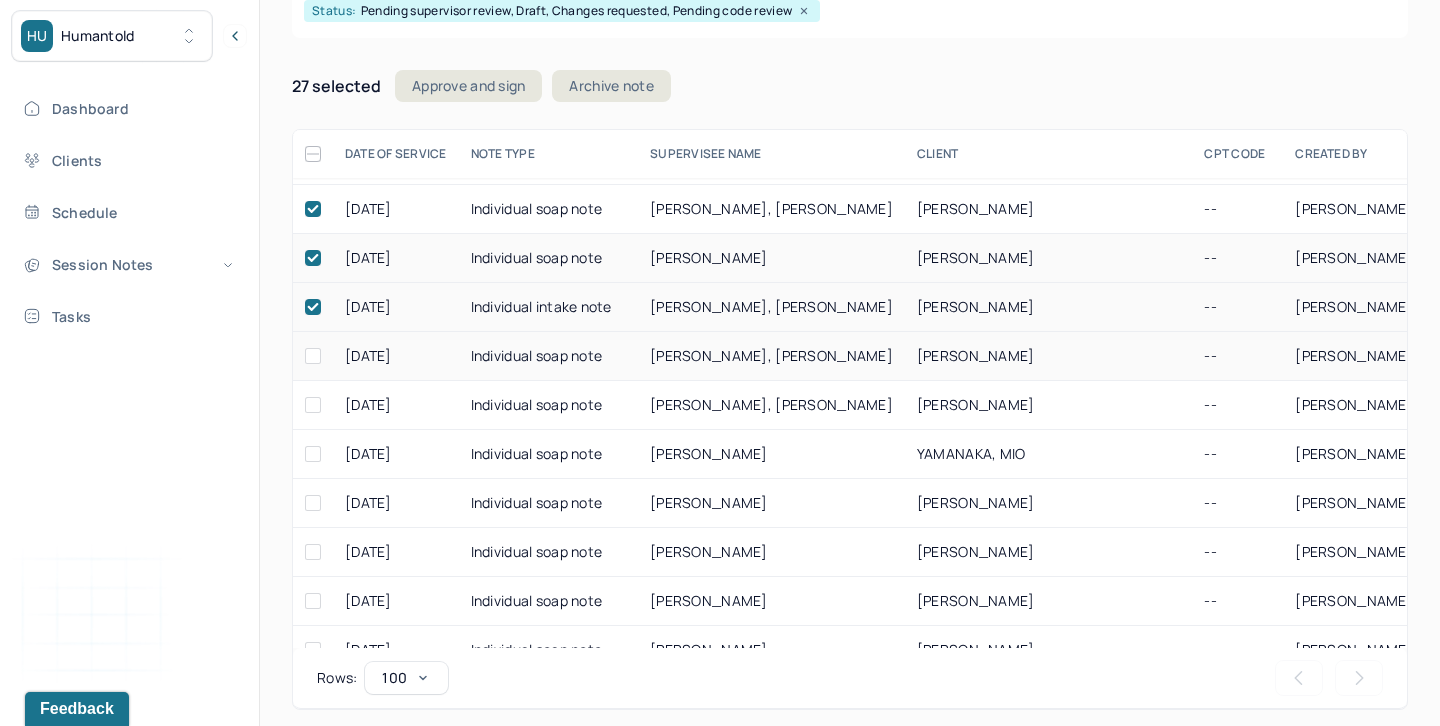 click at bounding box center (313, 356) 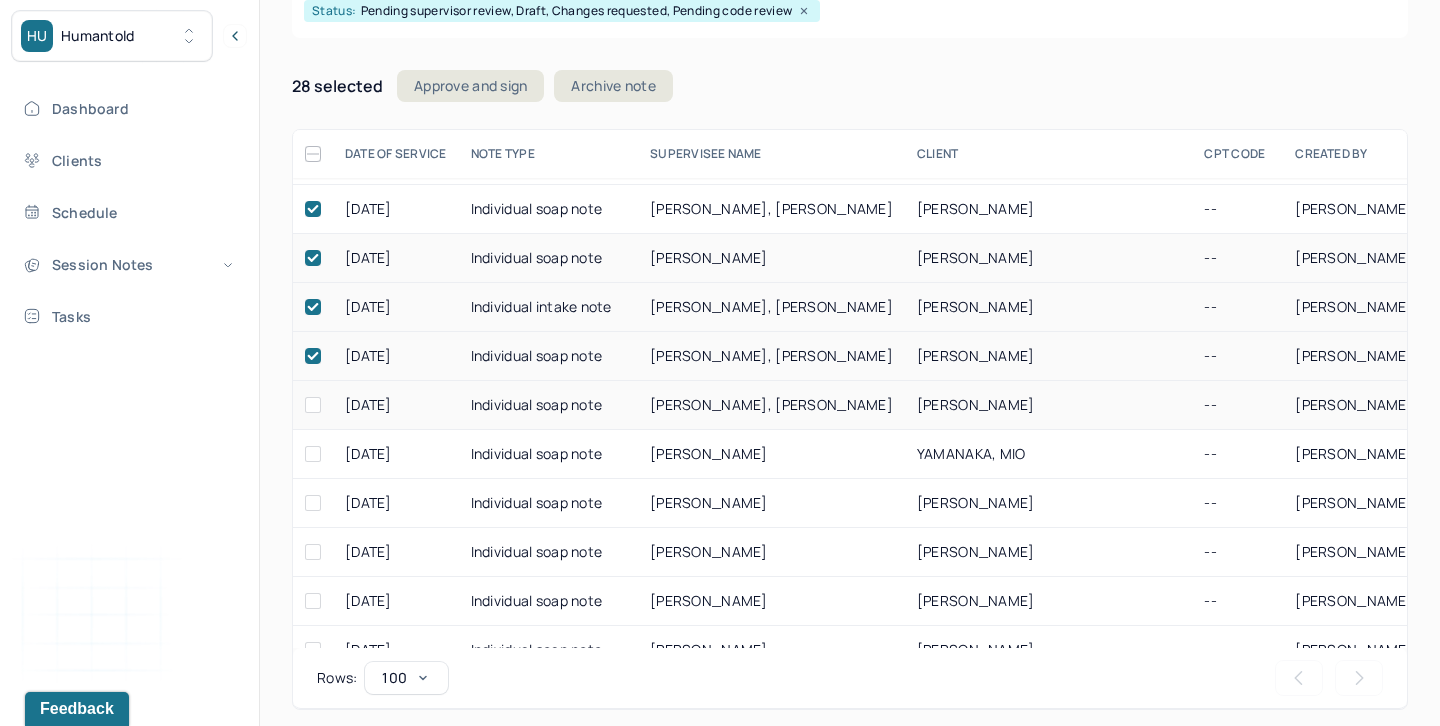 click at bounding box center [313, 405] 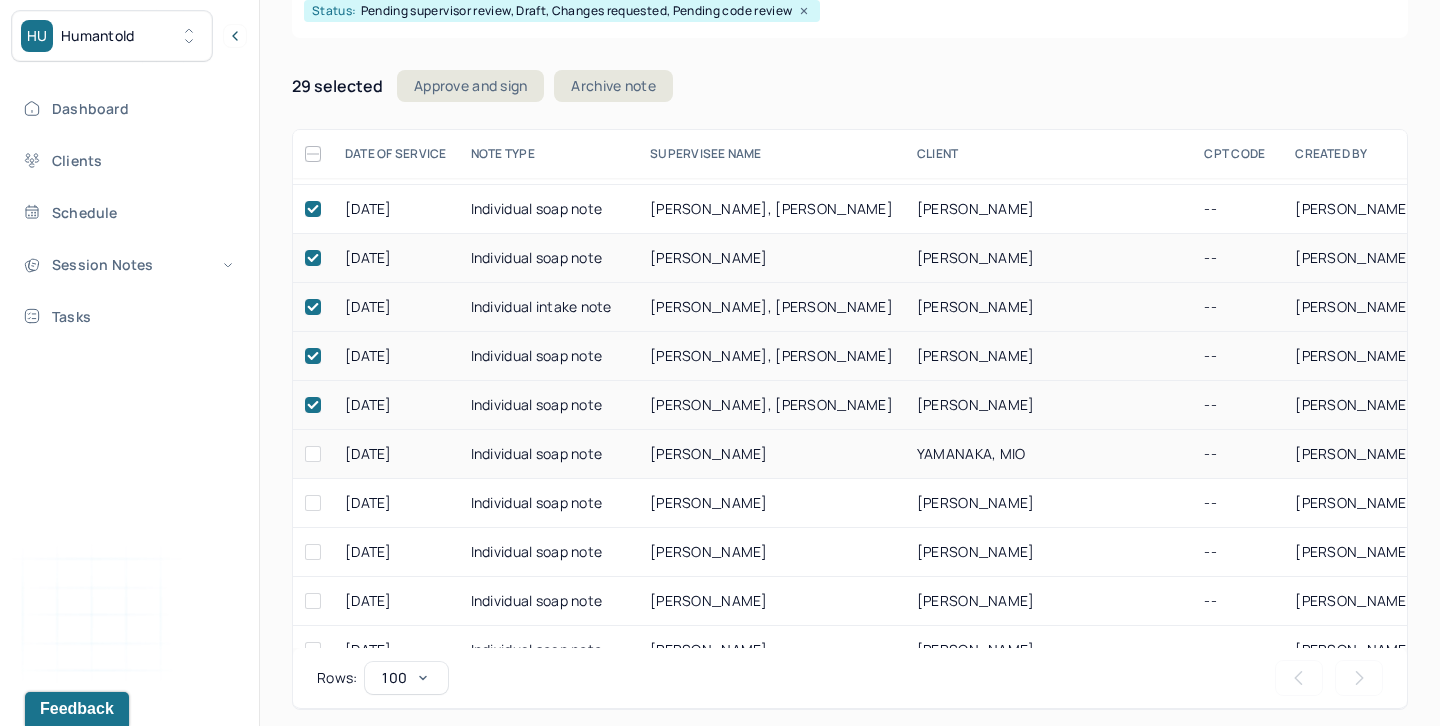 click at bounding box center [313, 454] 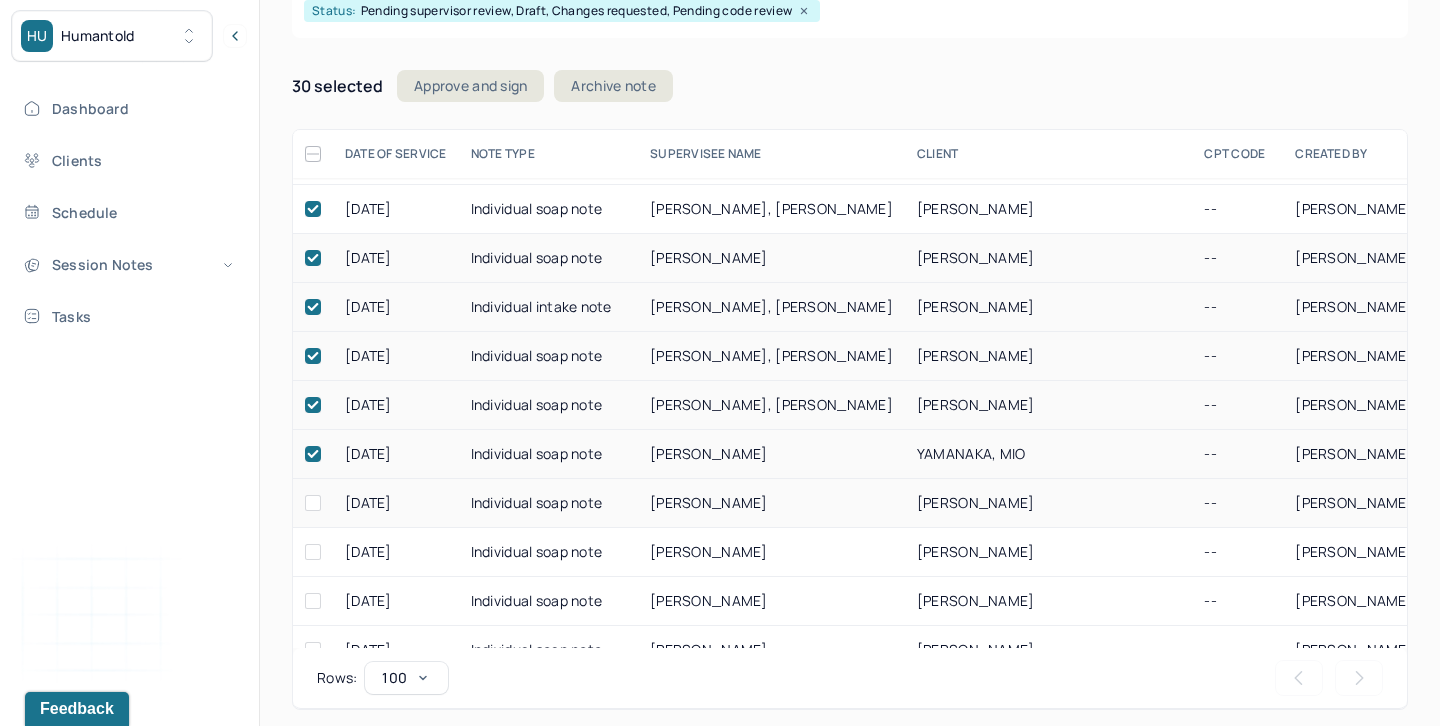 drag, startPoint x: 312, startPoint y: 505, endPoint x: 312, endPoint y: 517, distance: 12 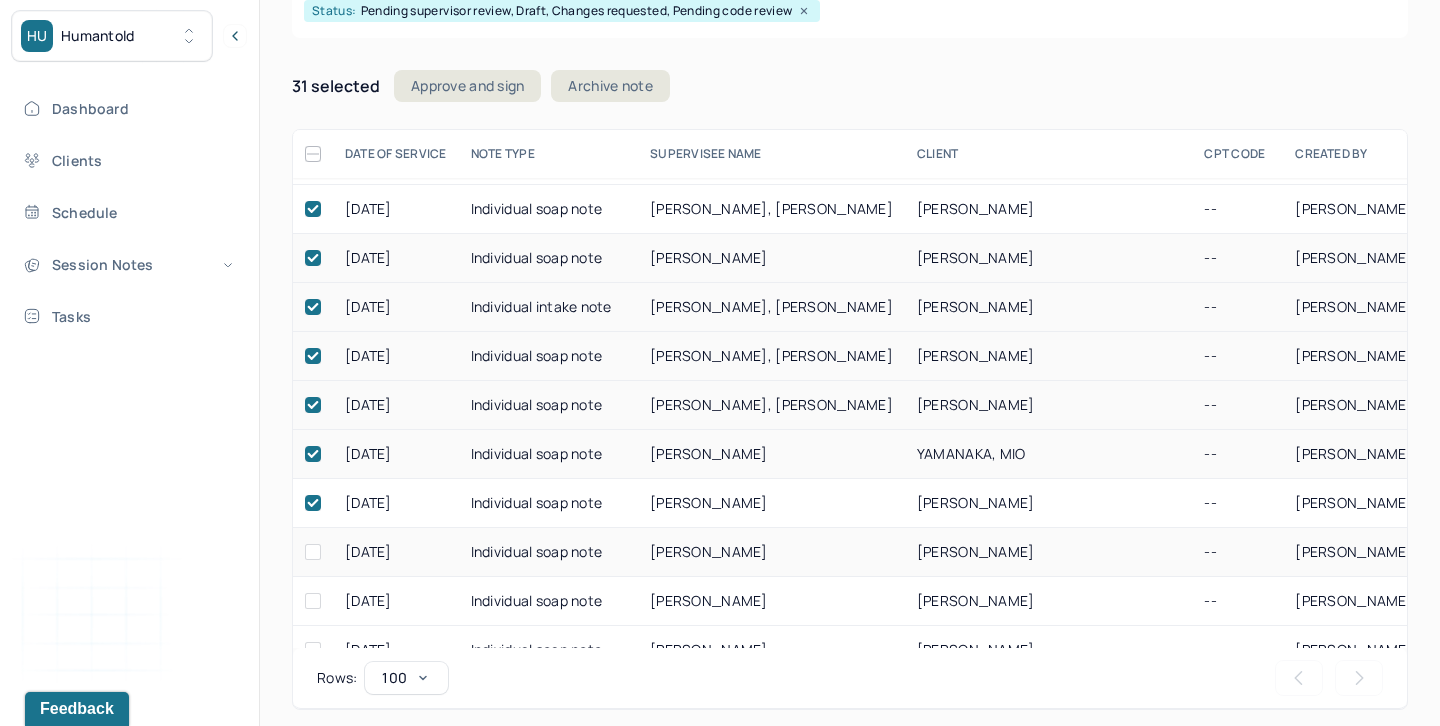 click at bounding box center [313, 552] 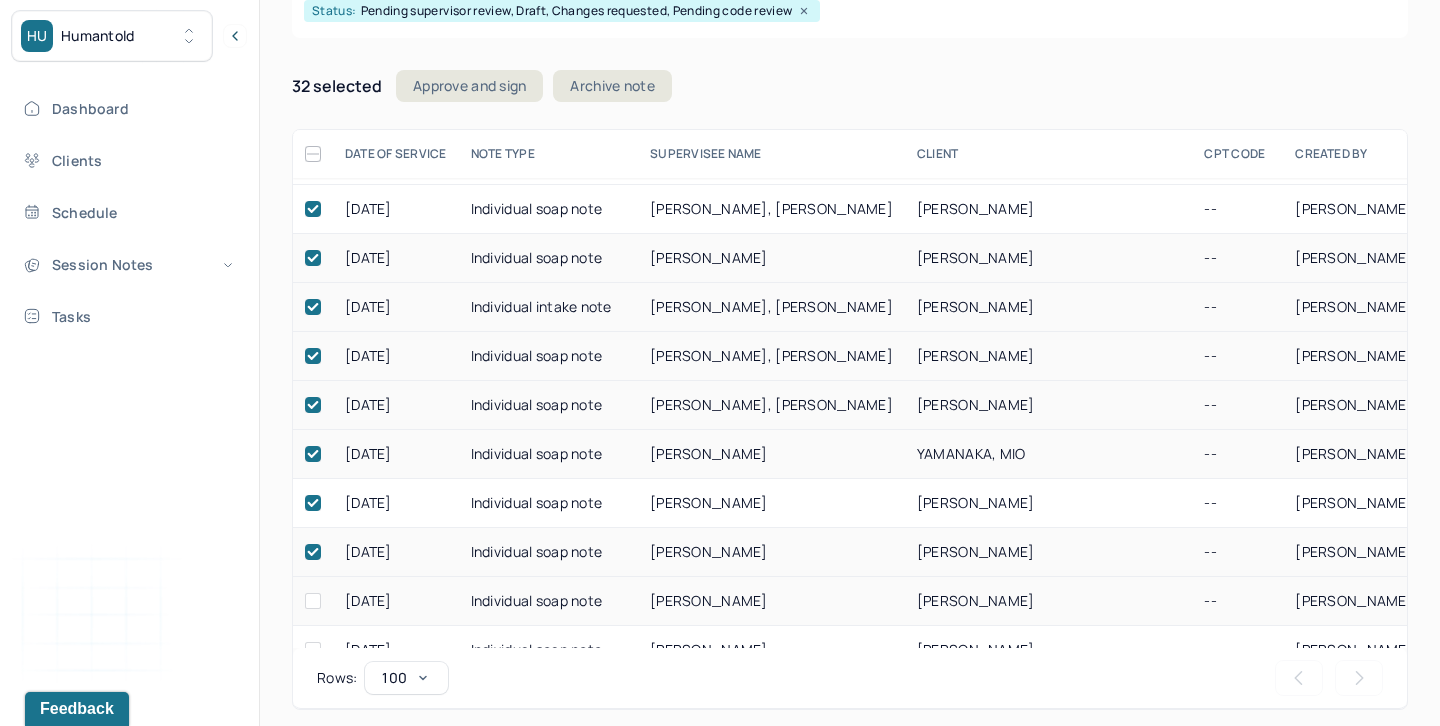 click at bounding box center [313, 601] 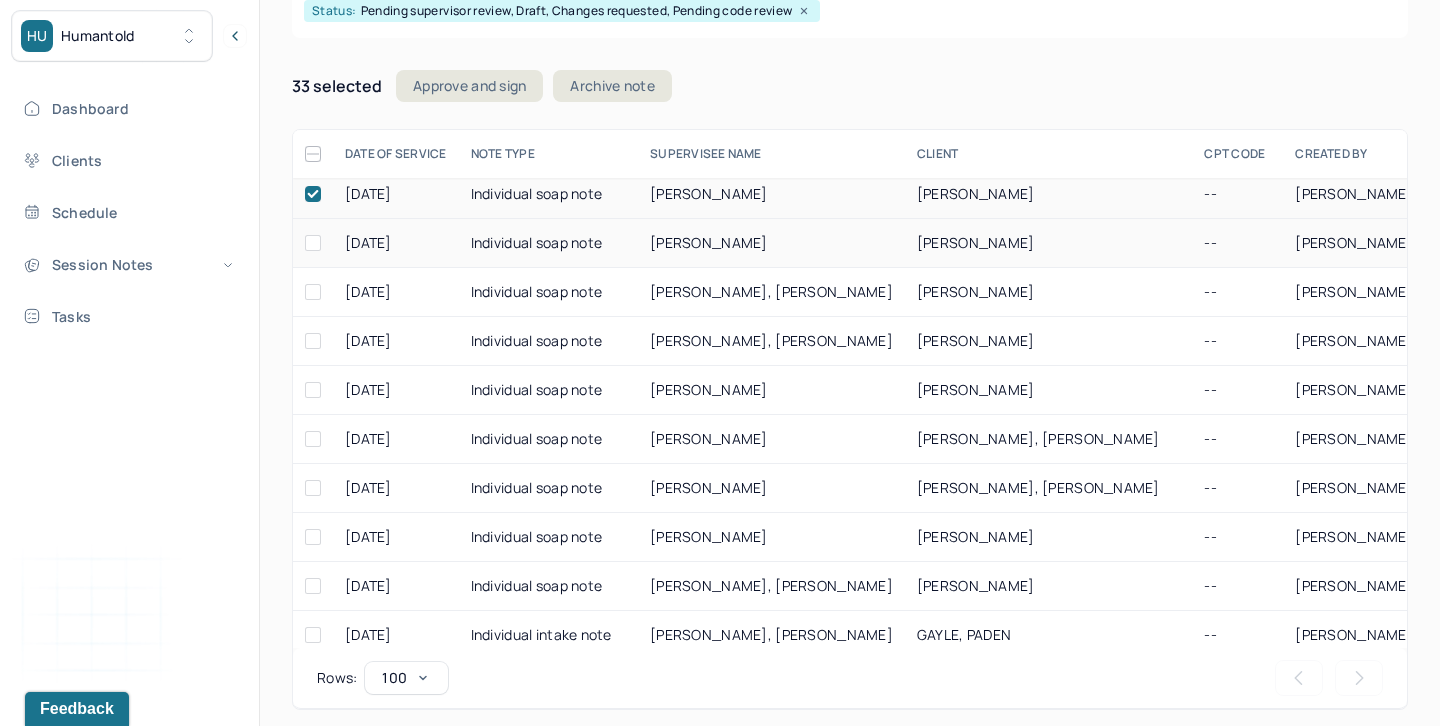 scroll, scrollTop: 1676, scrollLeft: 0, axis: vertical 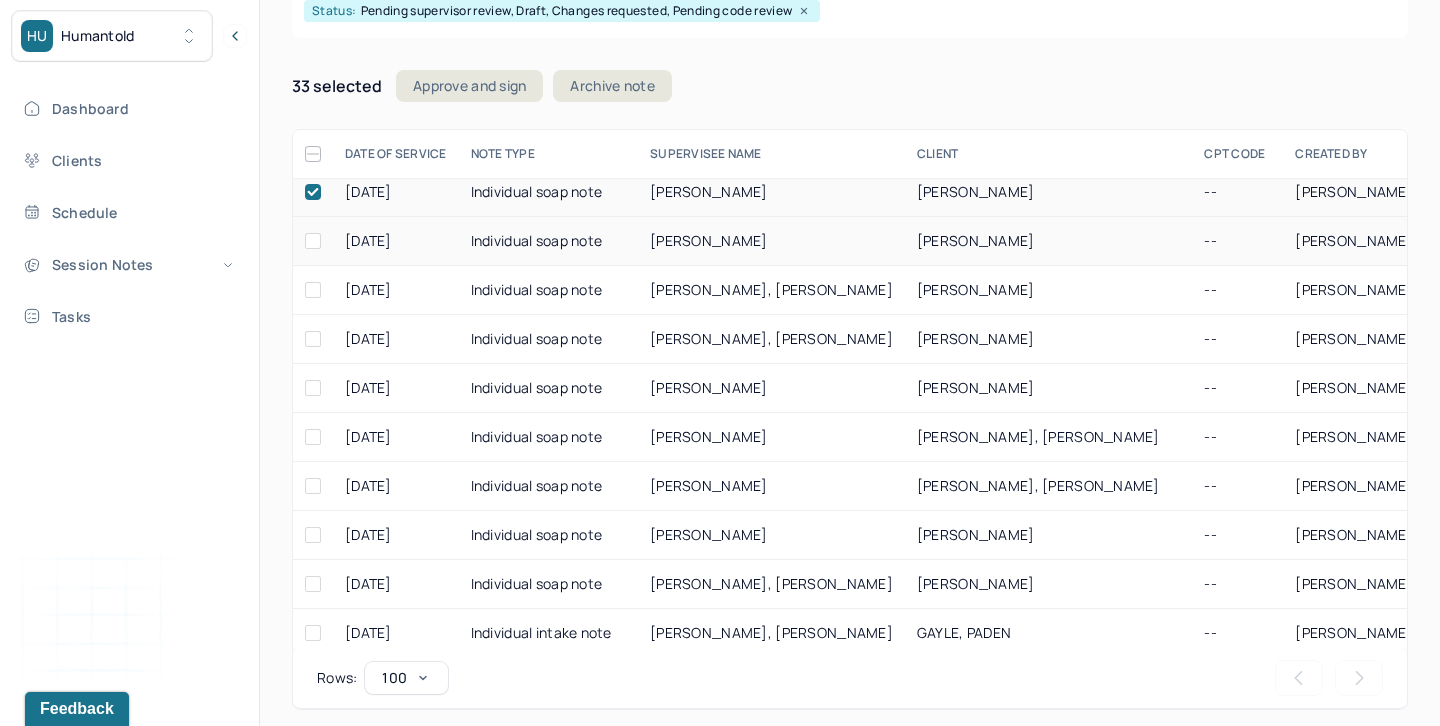 click at bounding box center (313, 241) 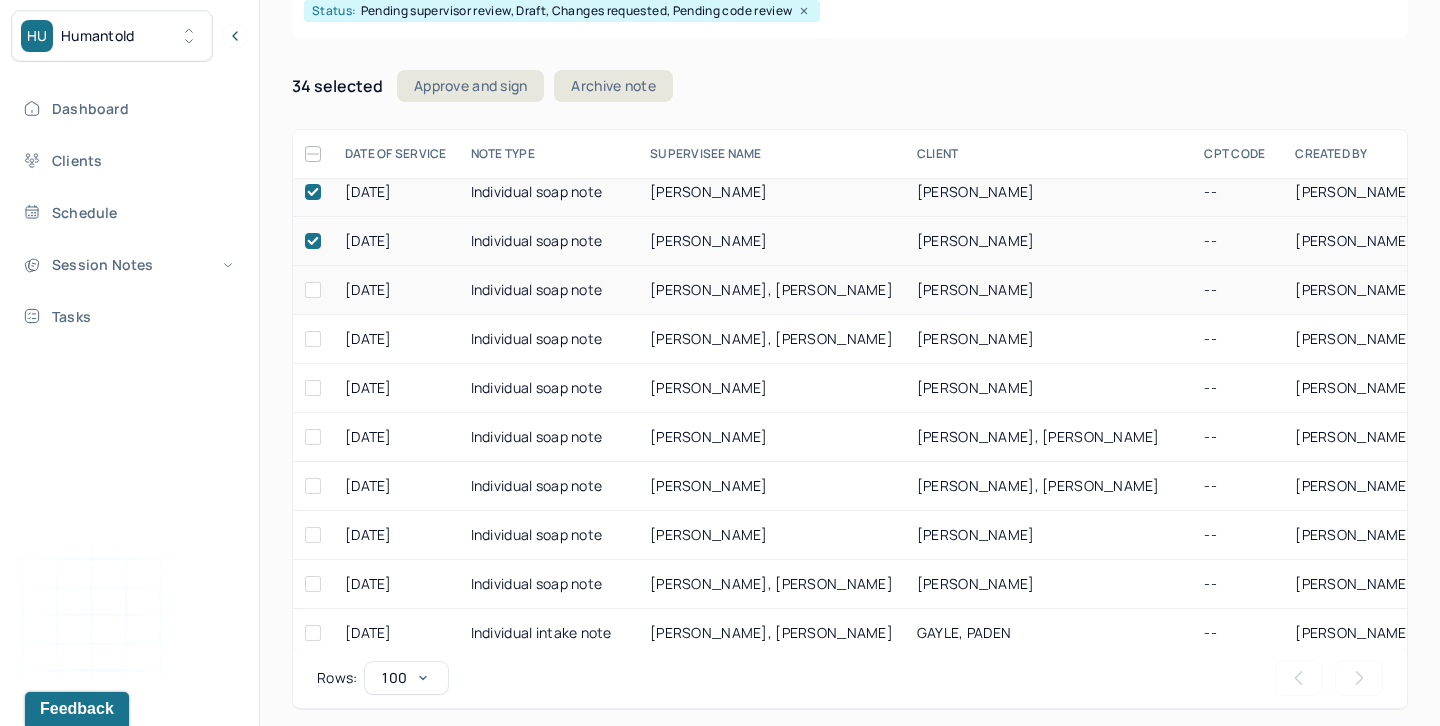 click at bounding box center (313, 290) 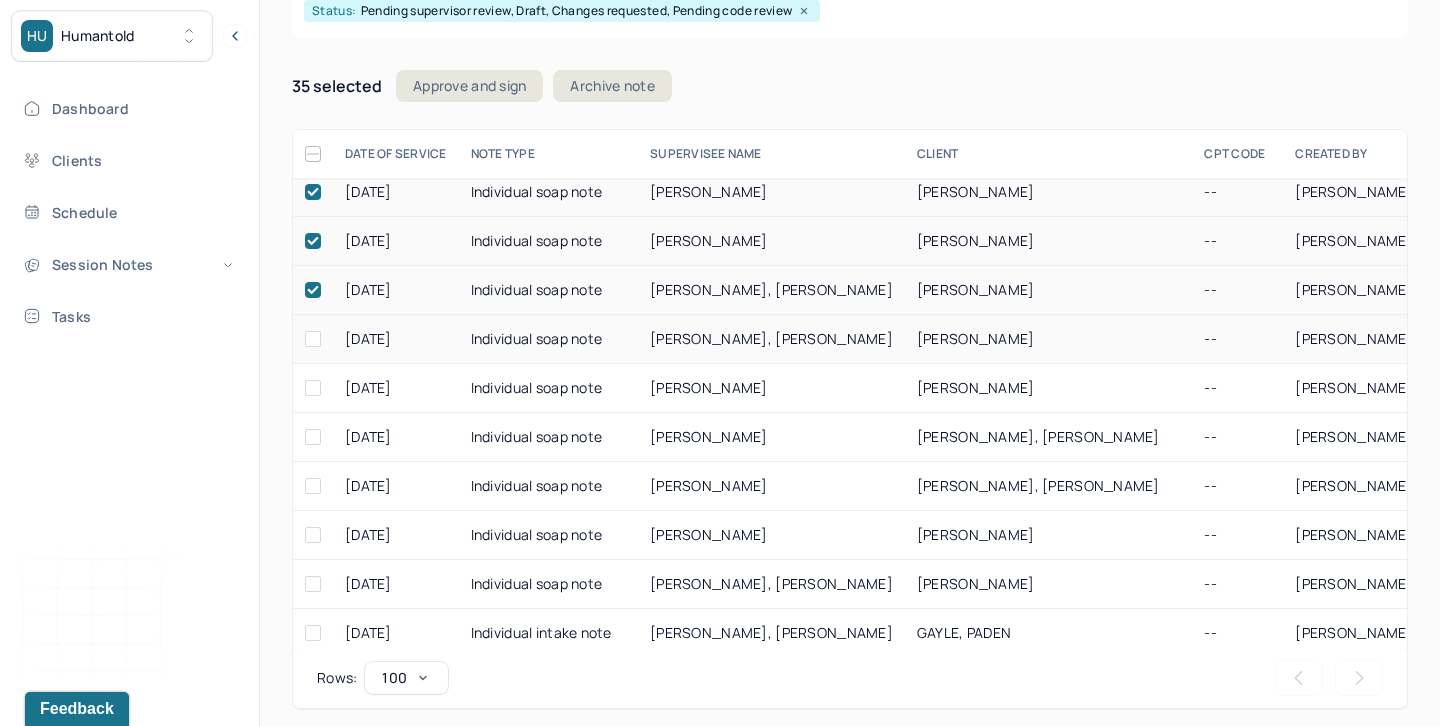 click at bounding box center [313, 339] 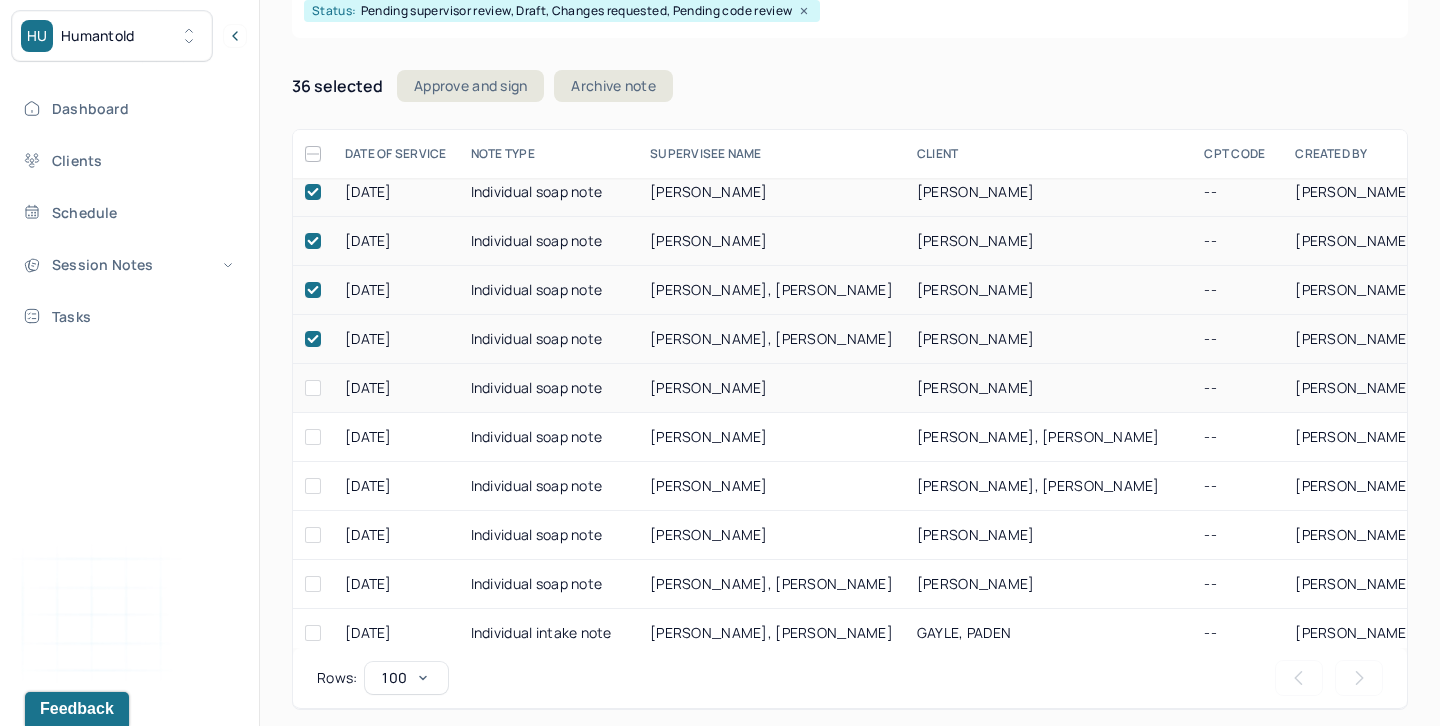 click at bounding box center (313, 388) 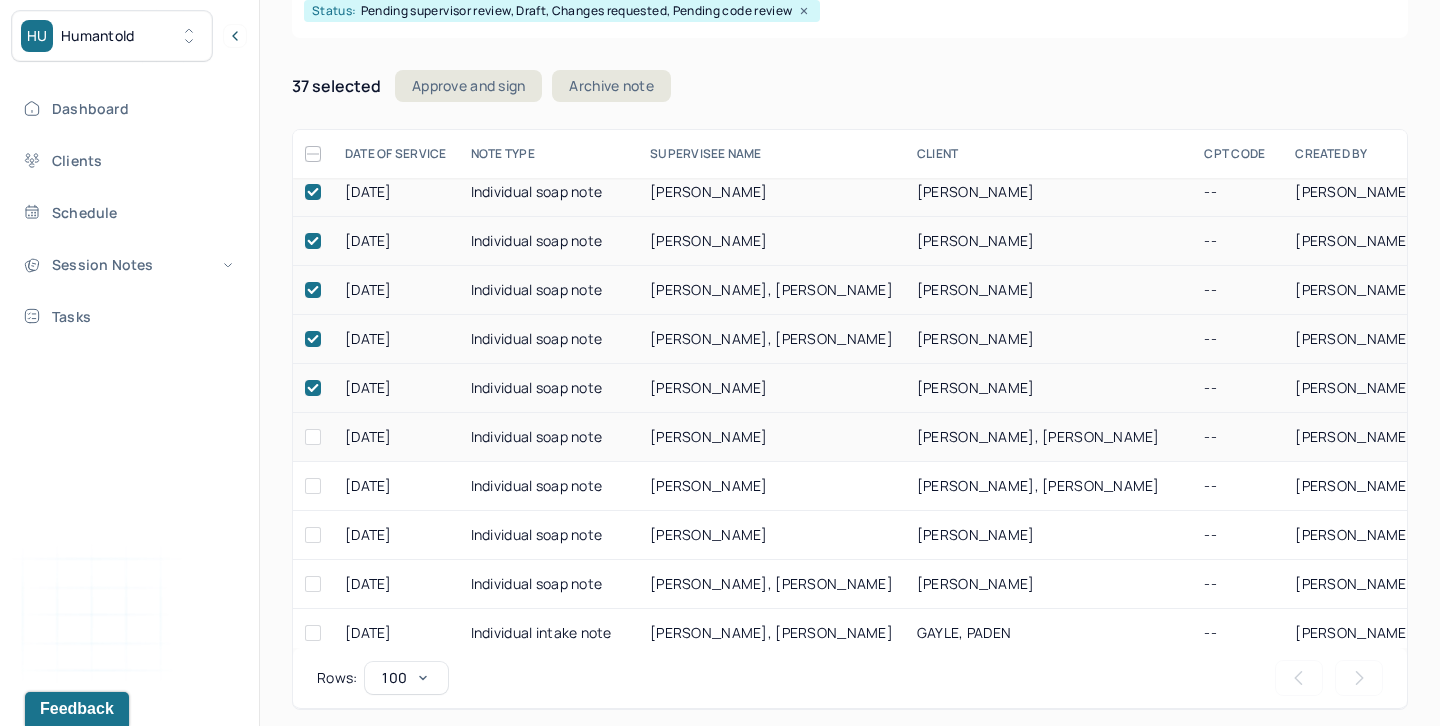 click at bounding box center (313, 437) 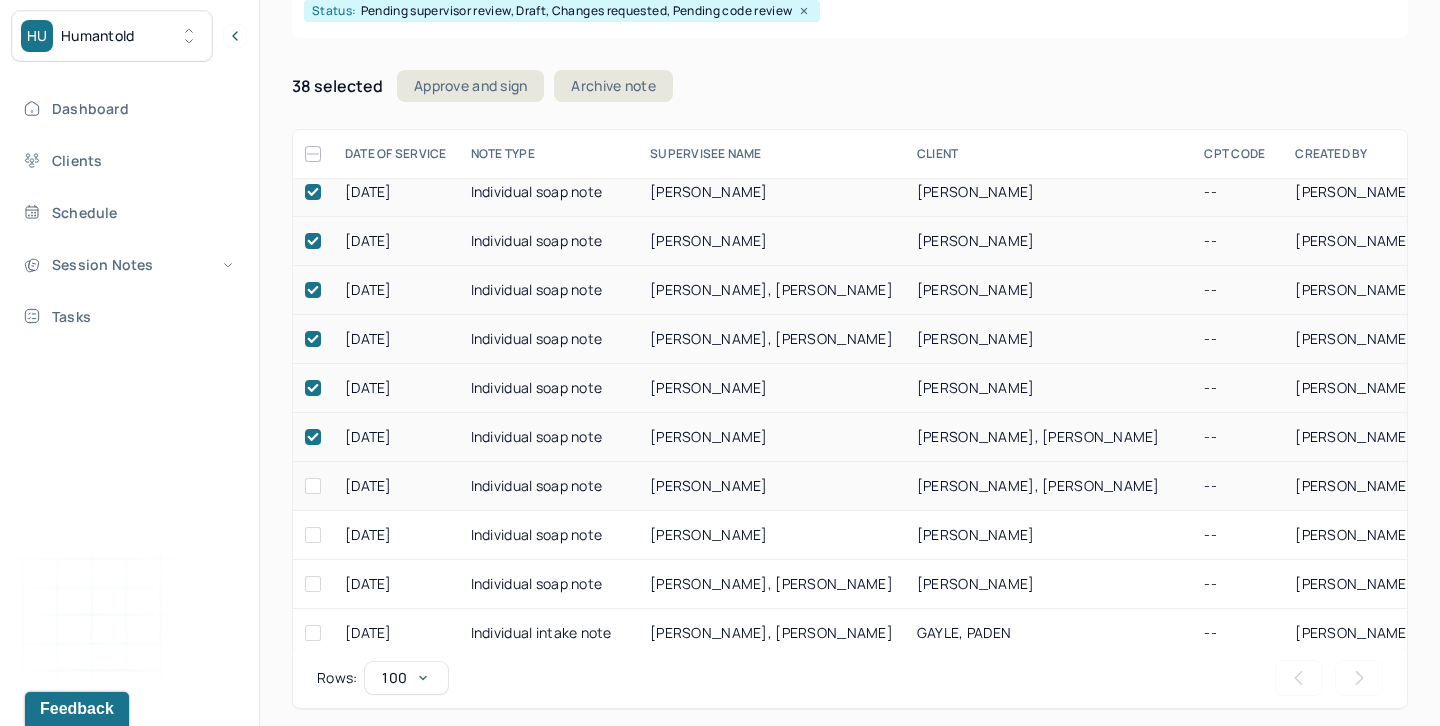 click at bounding box center [313, 486] 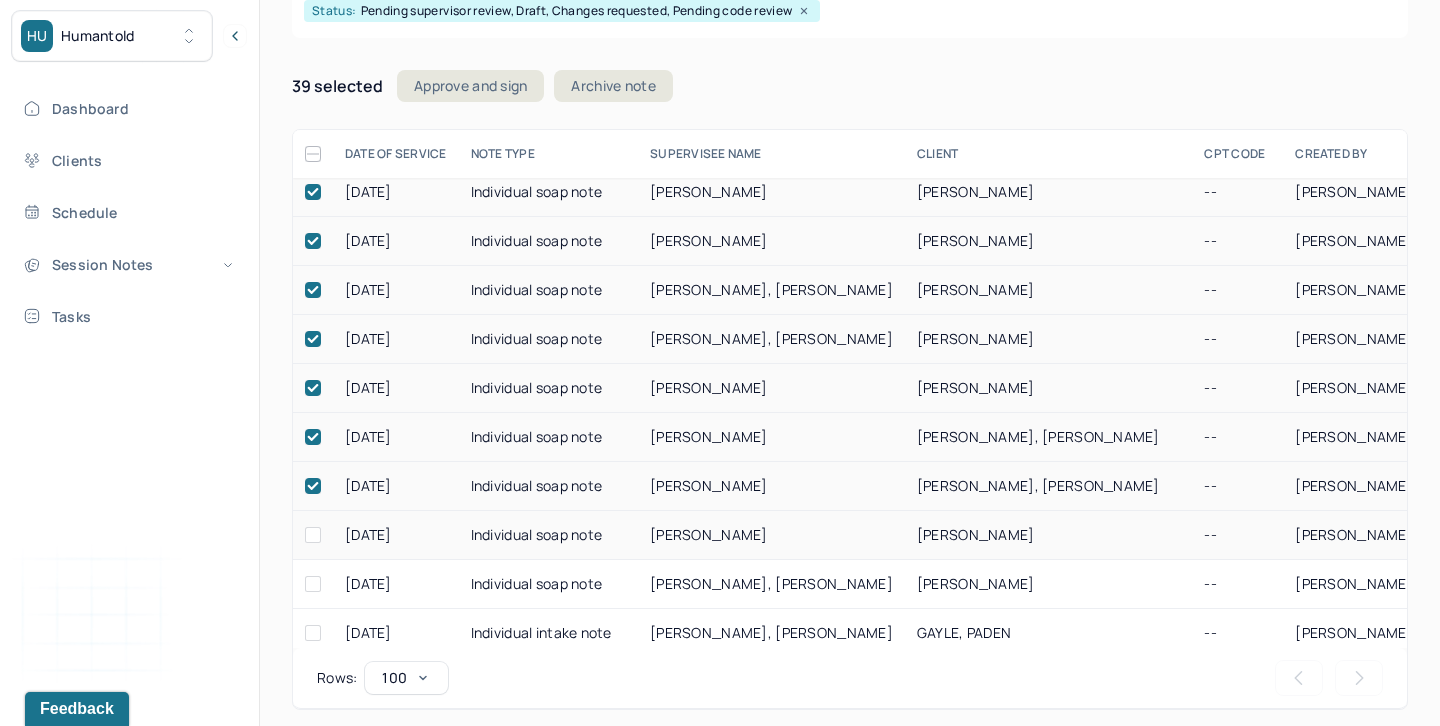 click at bounding box center [313, 535] 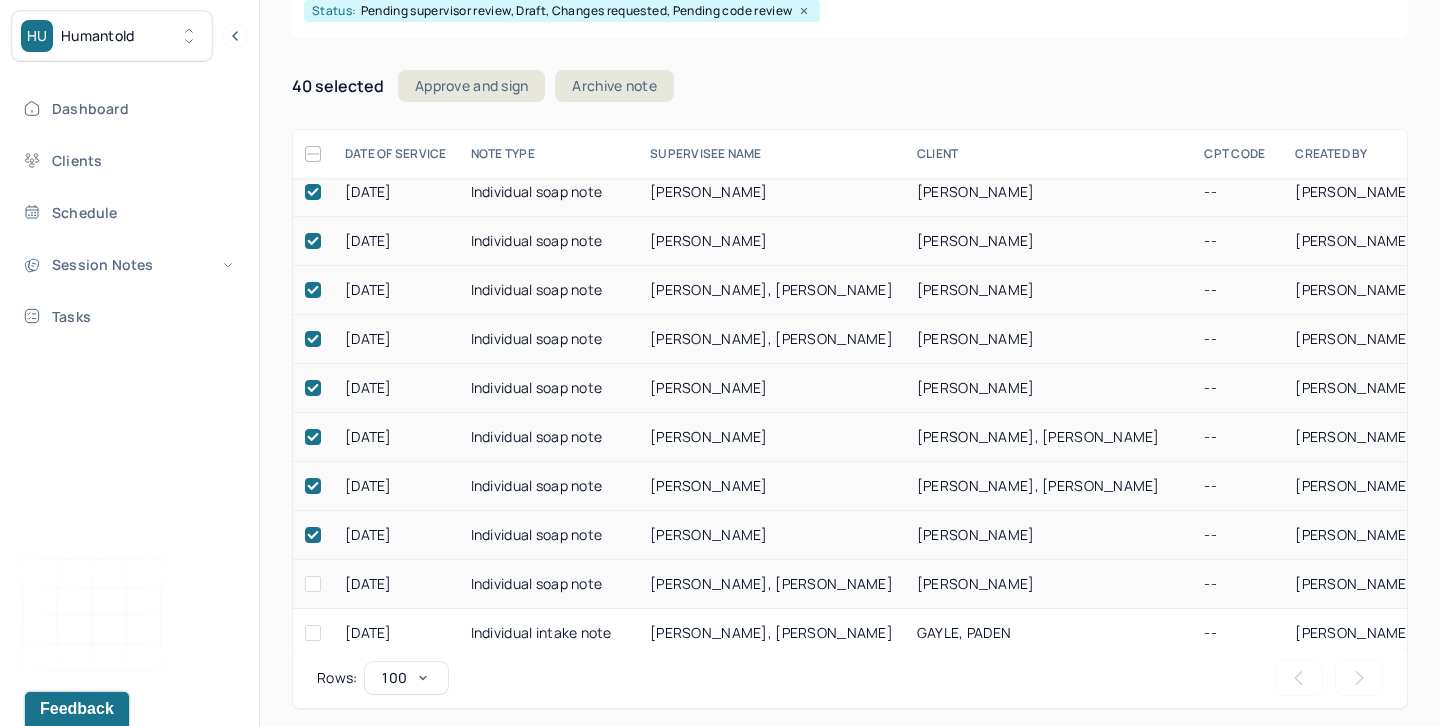 click at bounding box center [313, 584] 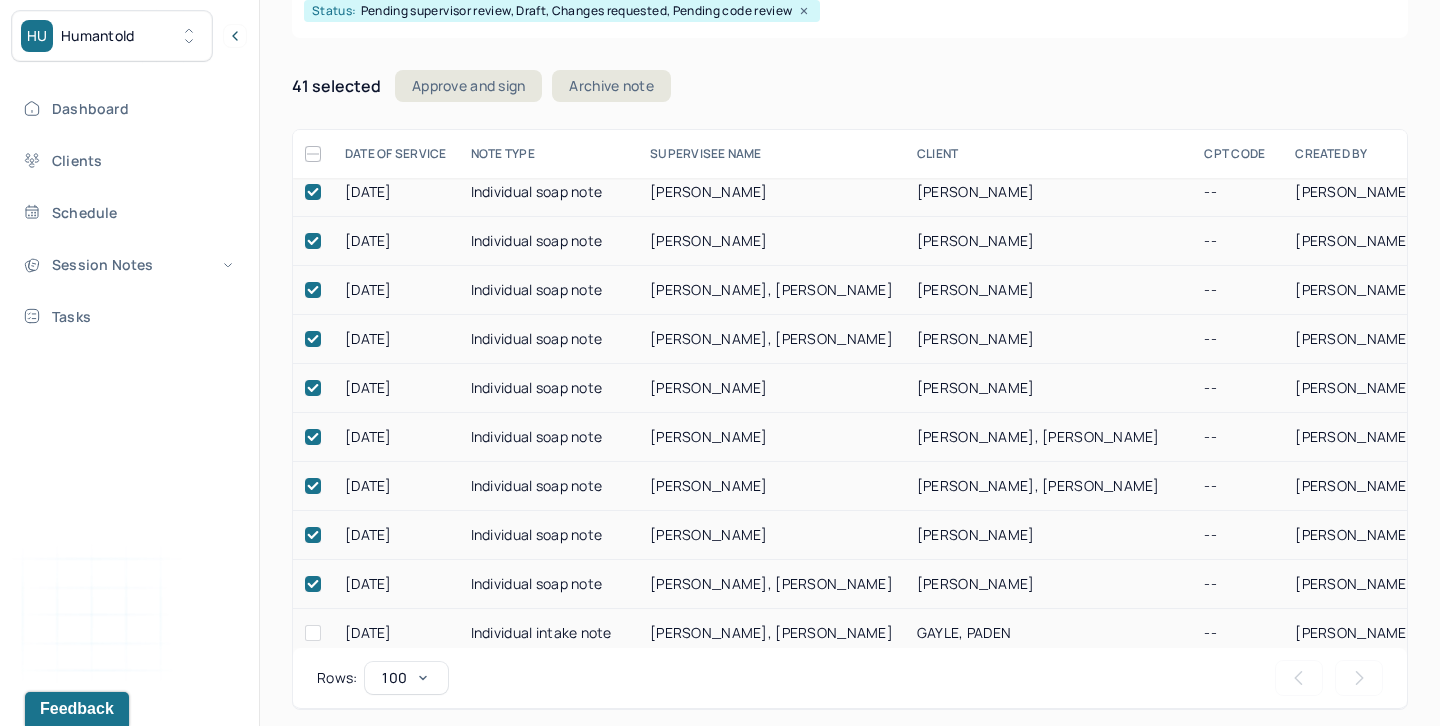 click at bounding box center [313, 633] 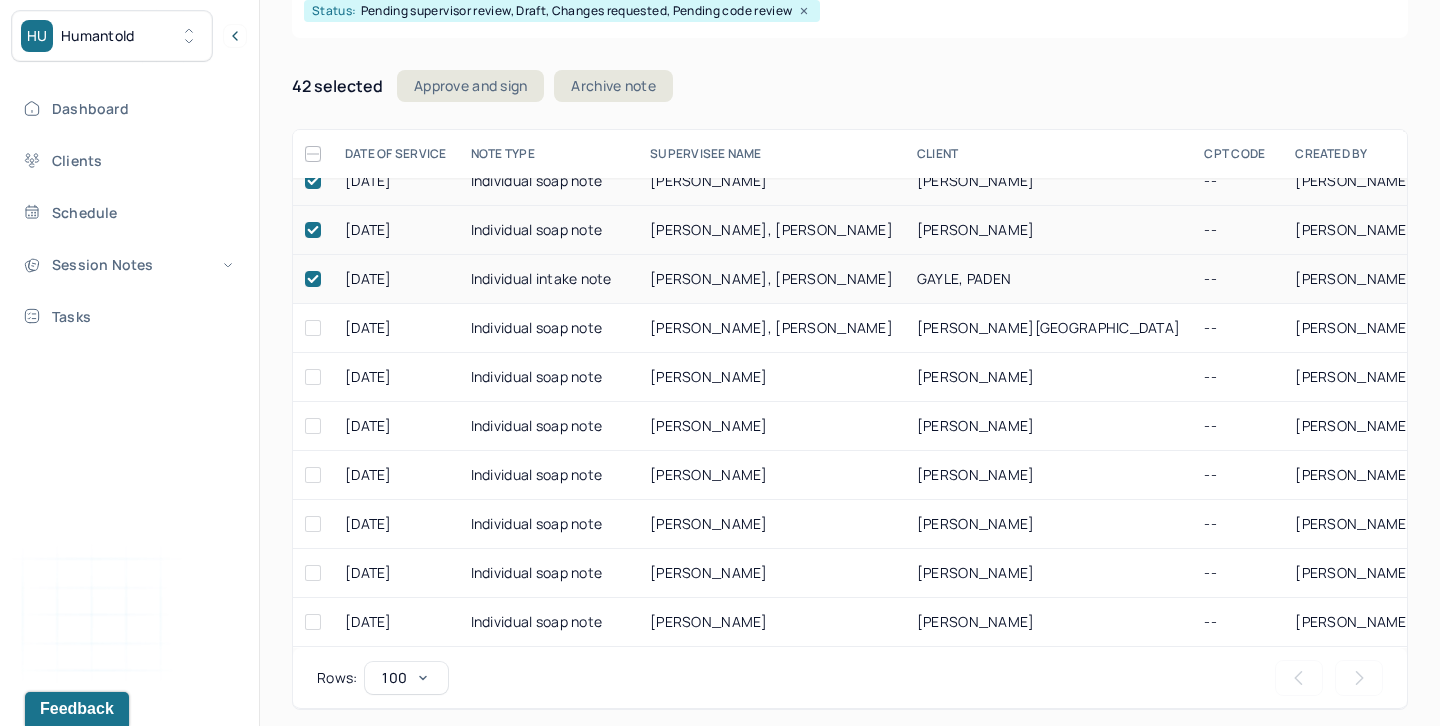 scroll, scrollTop: 2032, scrollLeft: 0, axis: vertical 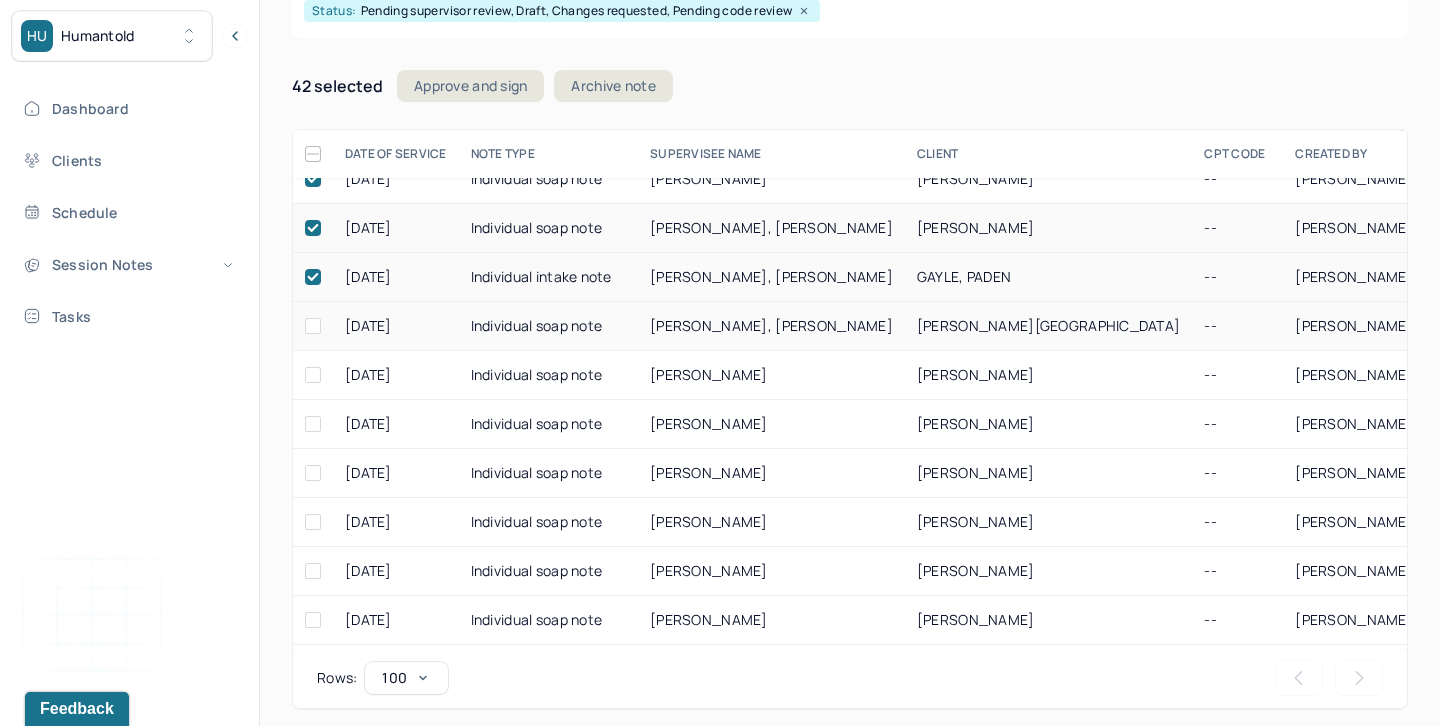 click at bounding box center (313, 326) 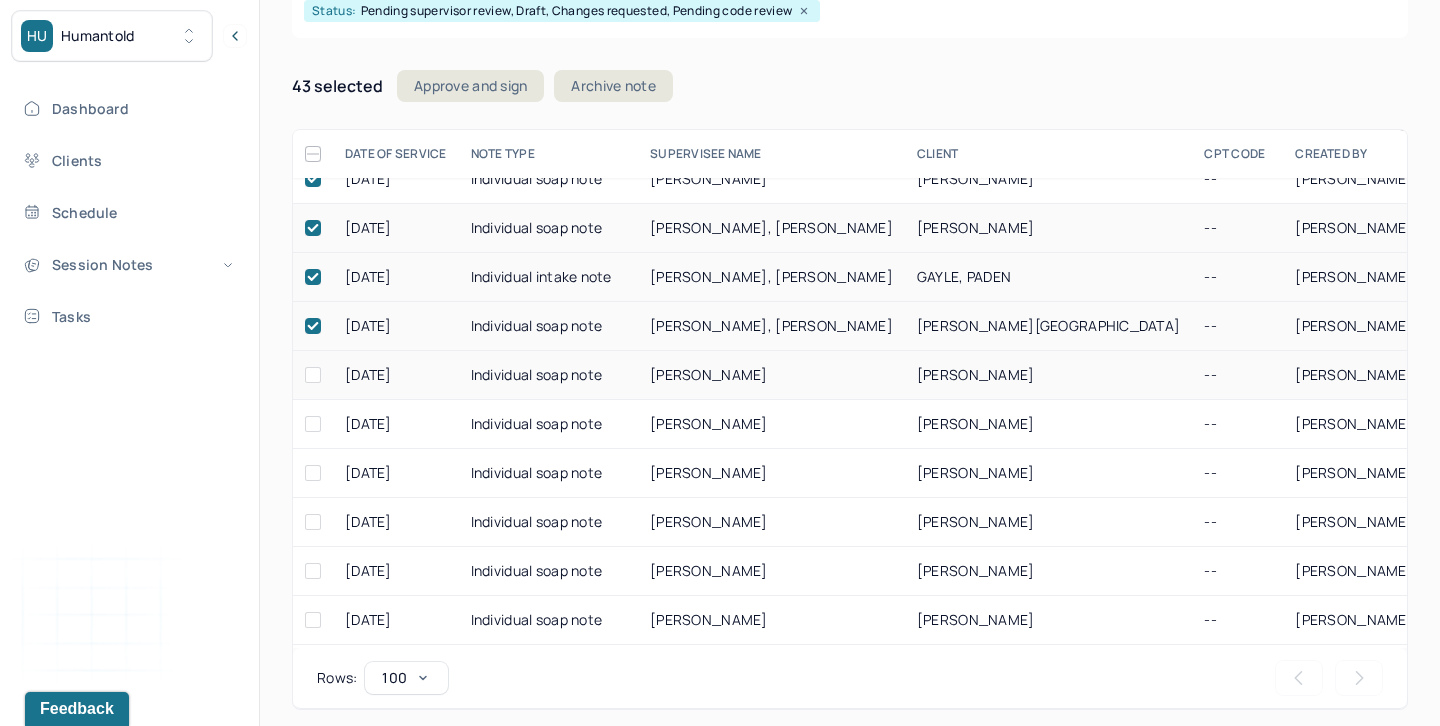 click at bounding box center [313, 375] 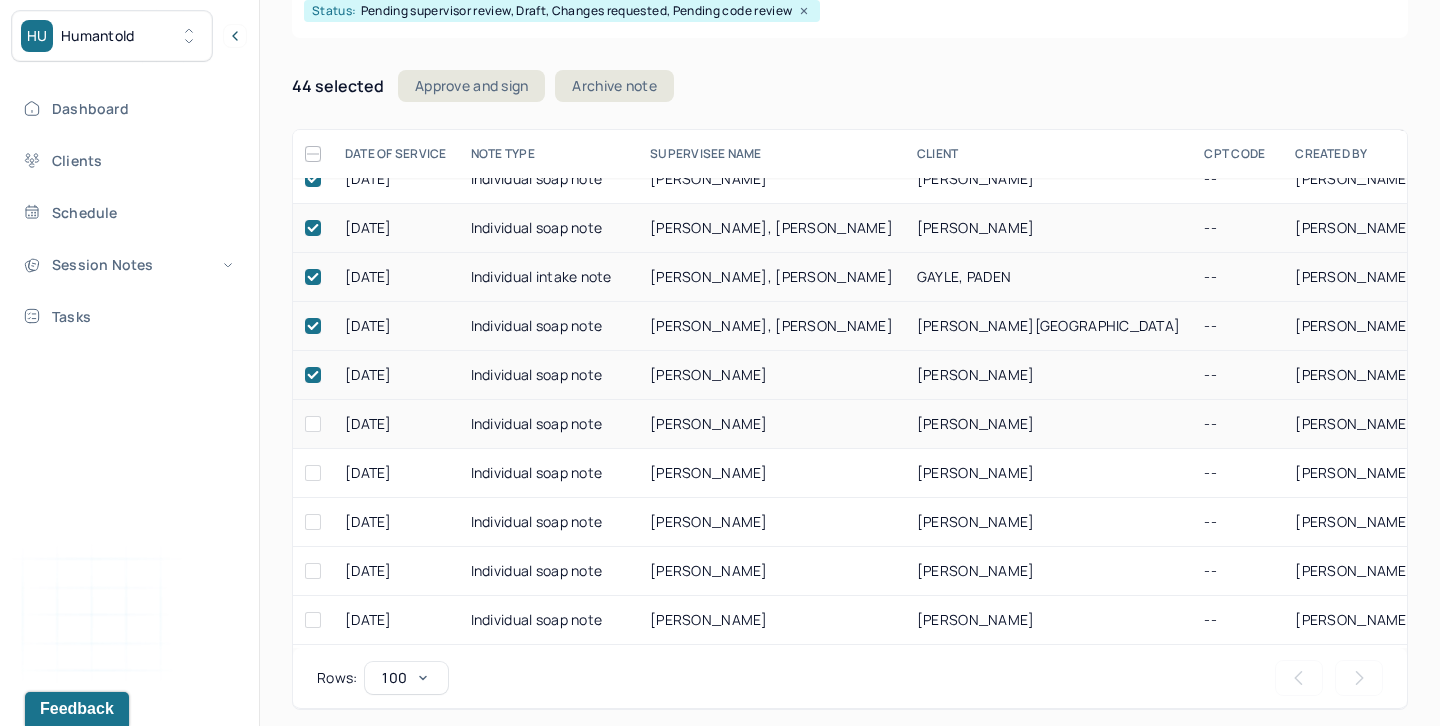 click at bounding box center [313, 424] 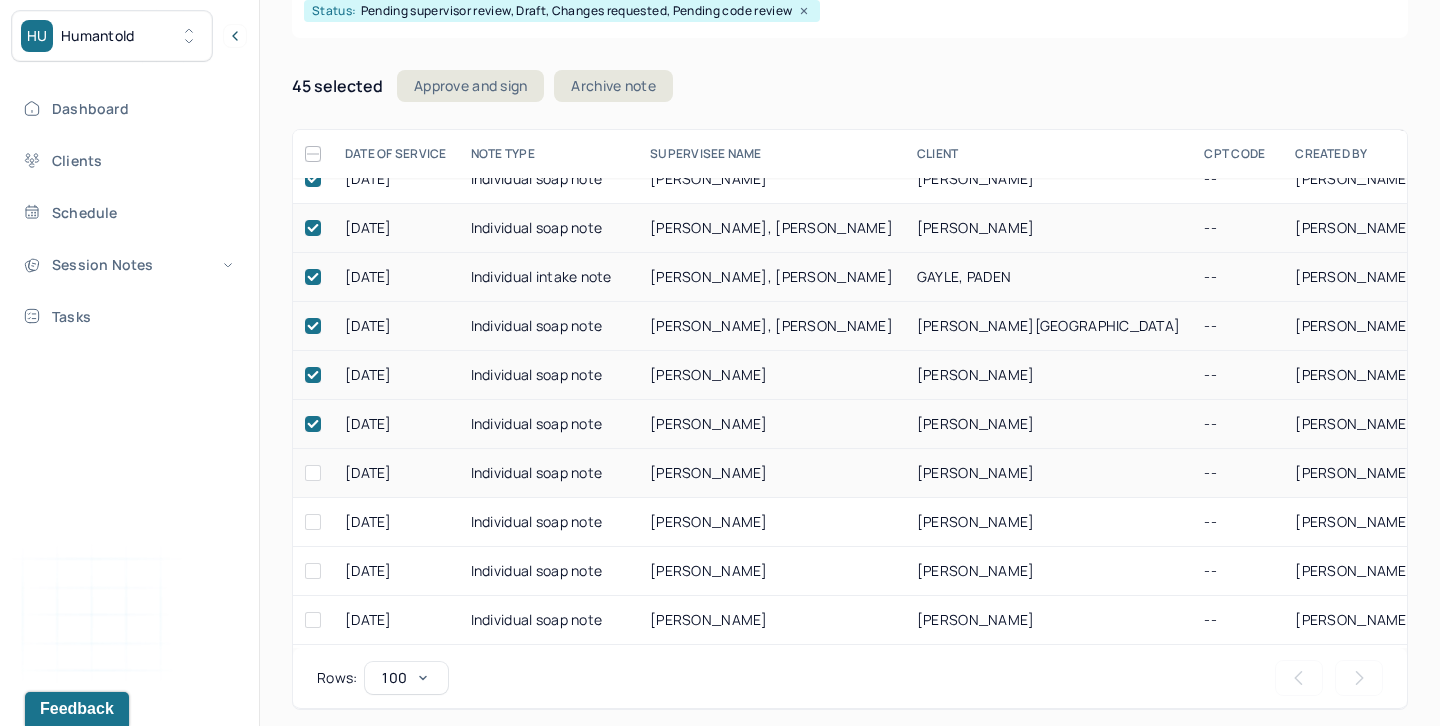 click at bounding box center [313, 473] 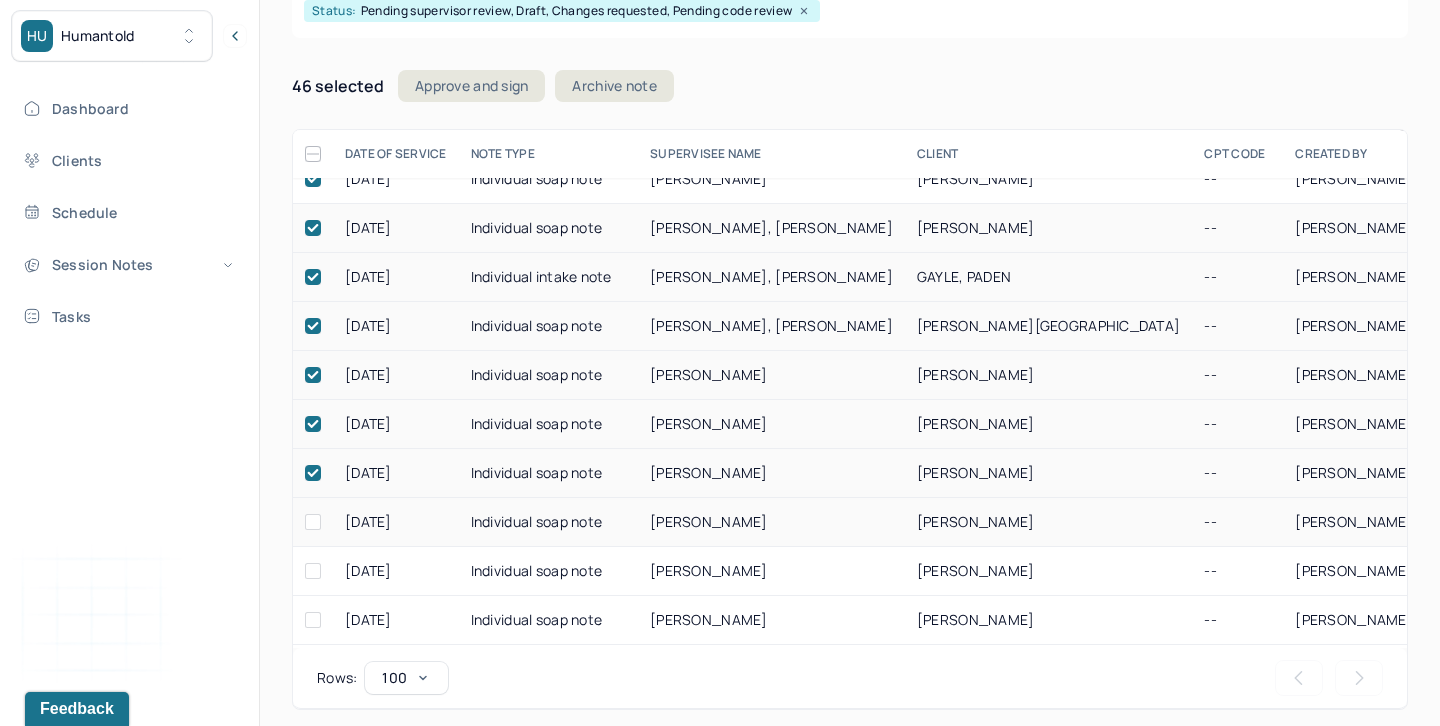 click at bounding box center (313, 522) 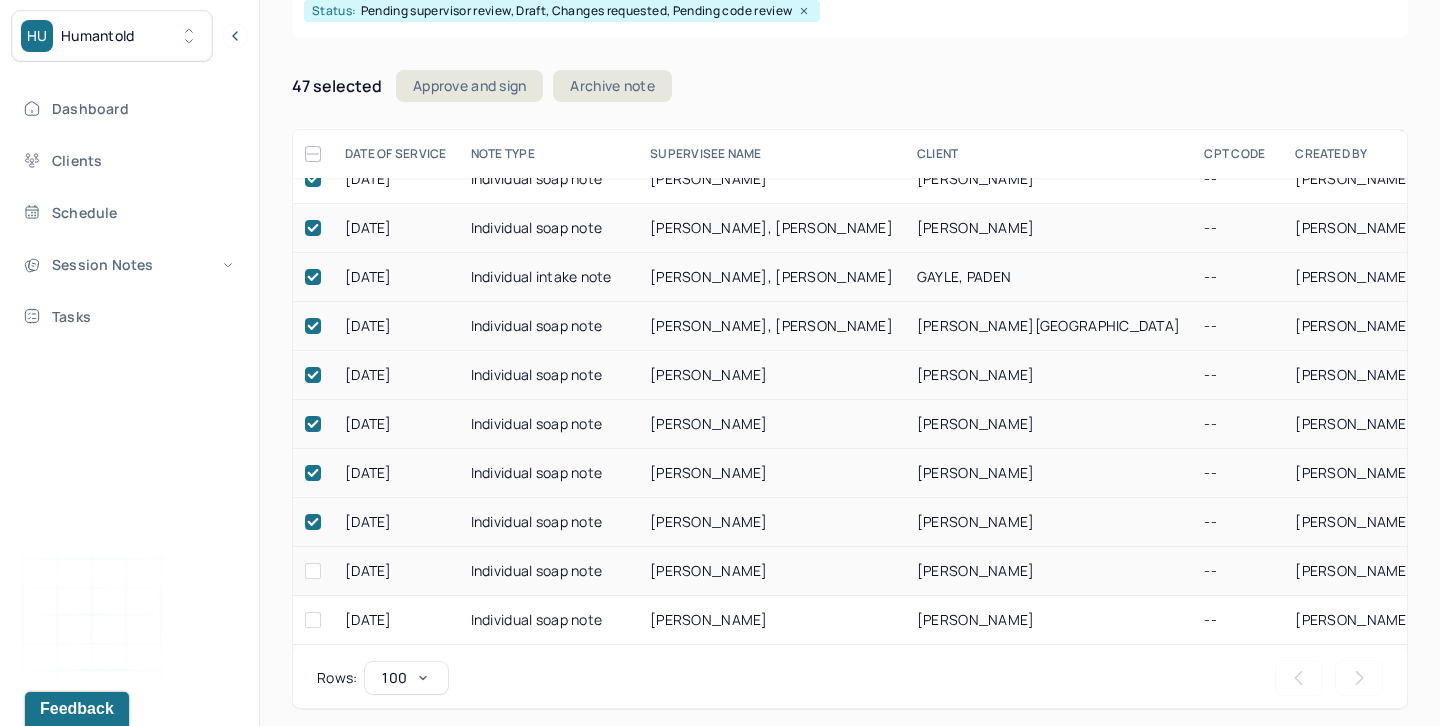 click at bounding box center (313, 571) 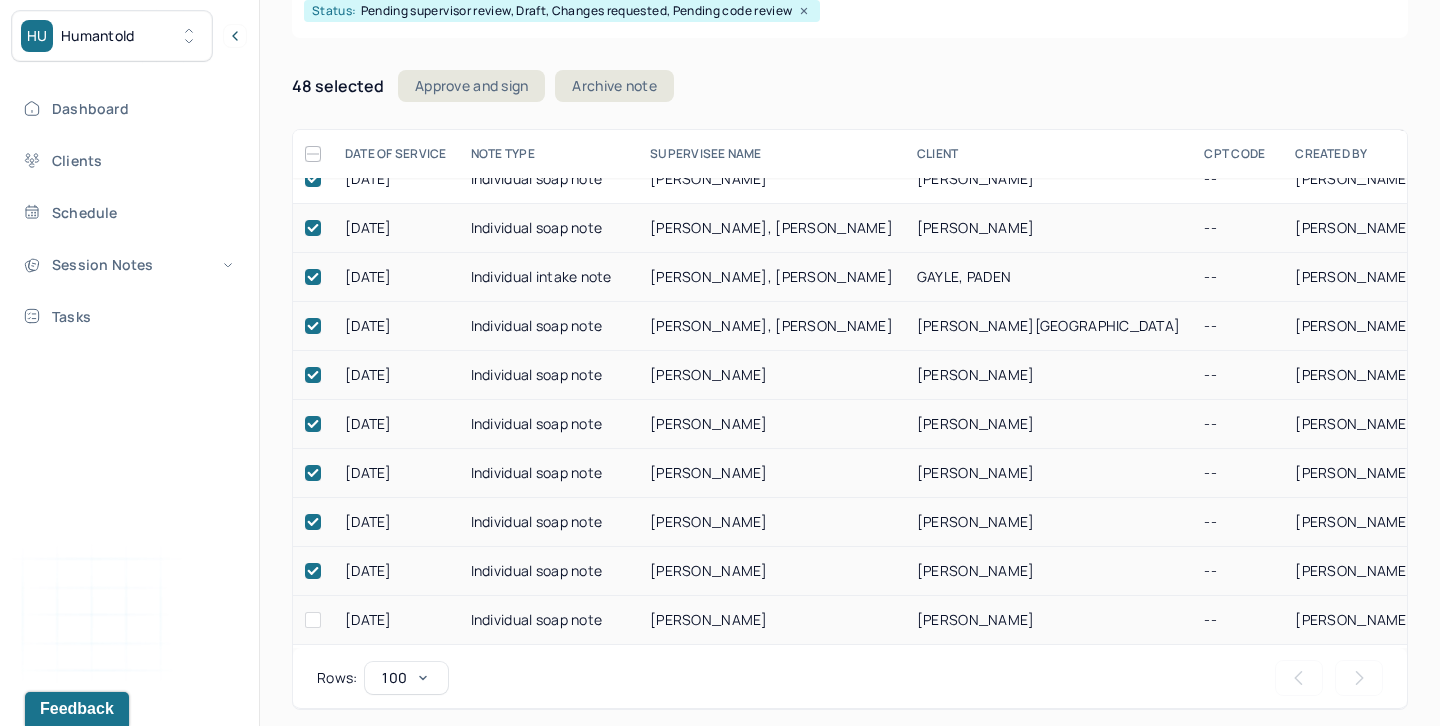 click at bounding box center [313, 620] 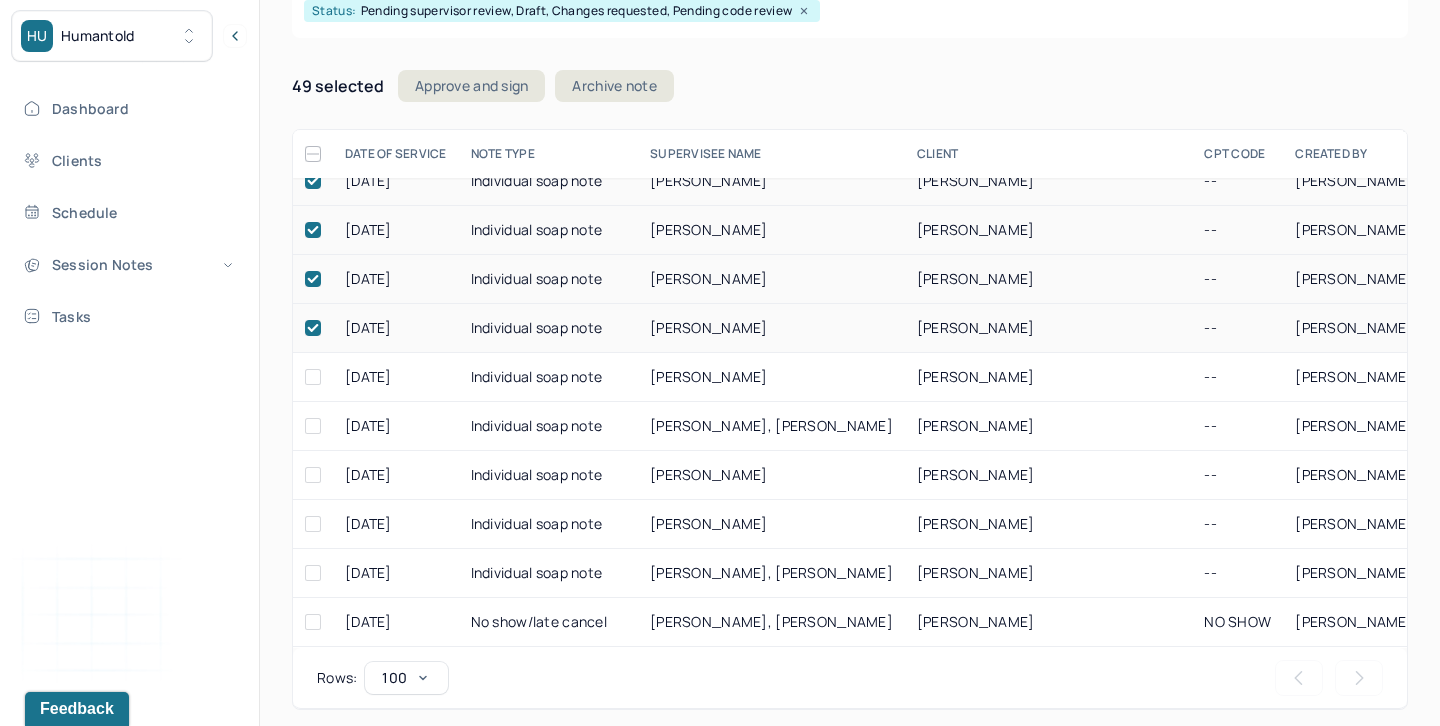 scroll, scrollTop: 2361, scrollLeft: 0, axis: vertical 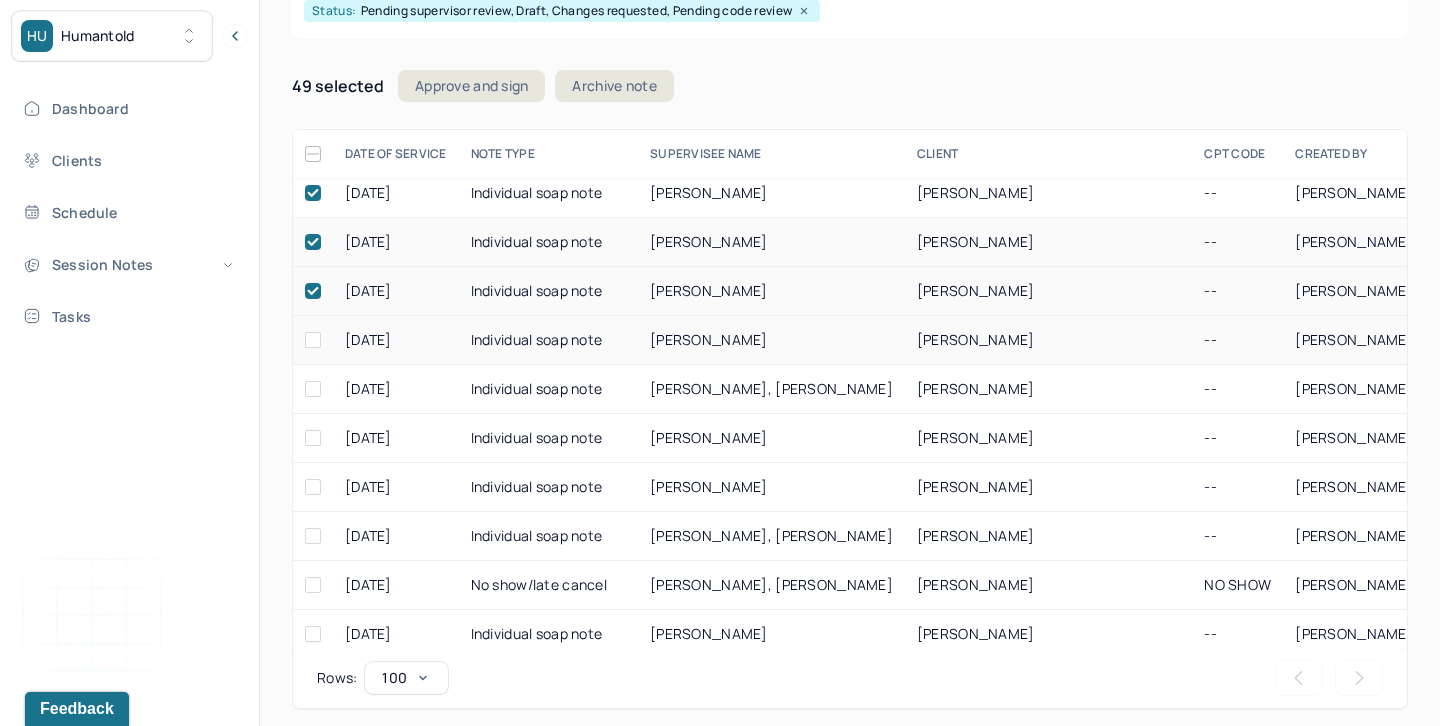 click at bounding box center (313, 340) 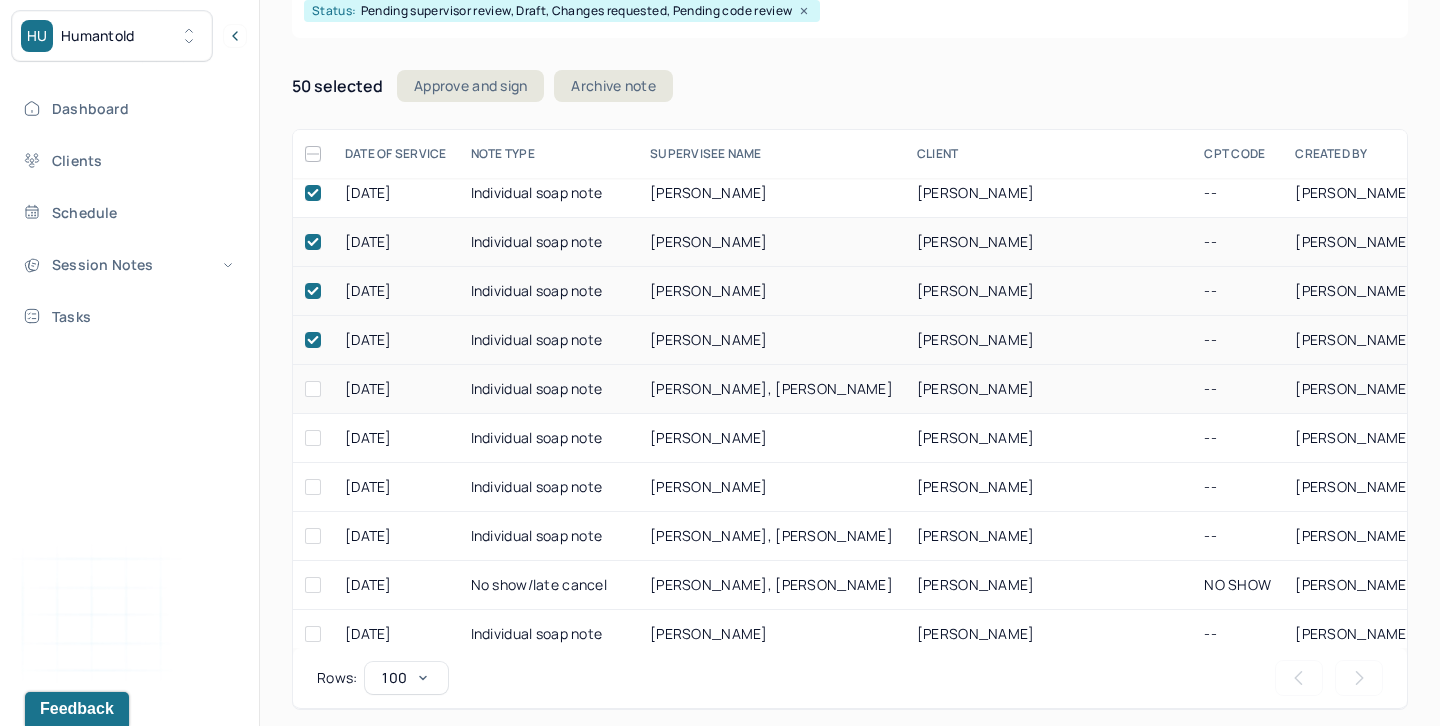 click at bounding box center (313, 389) 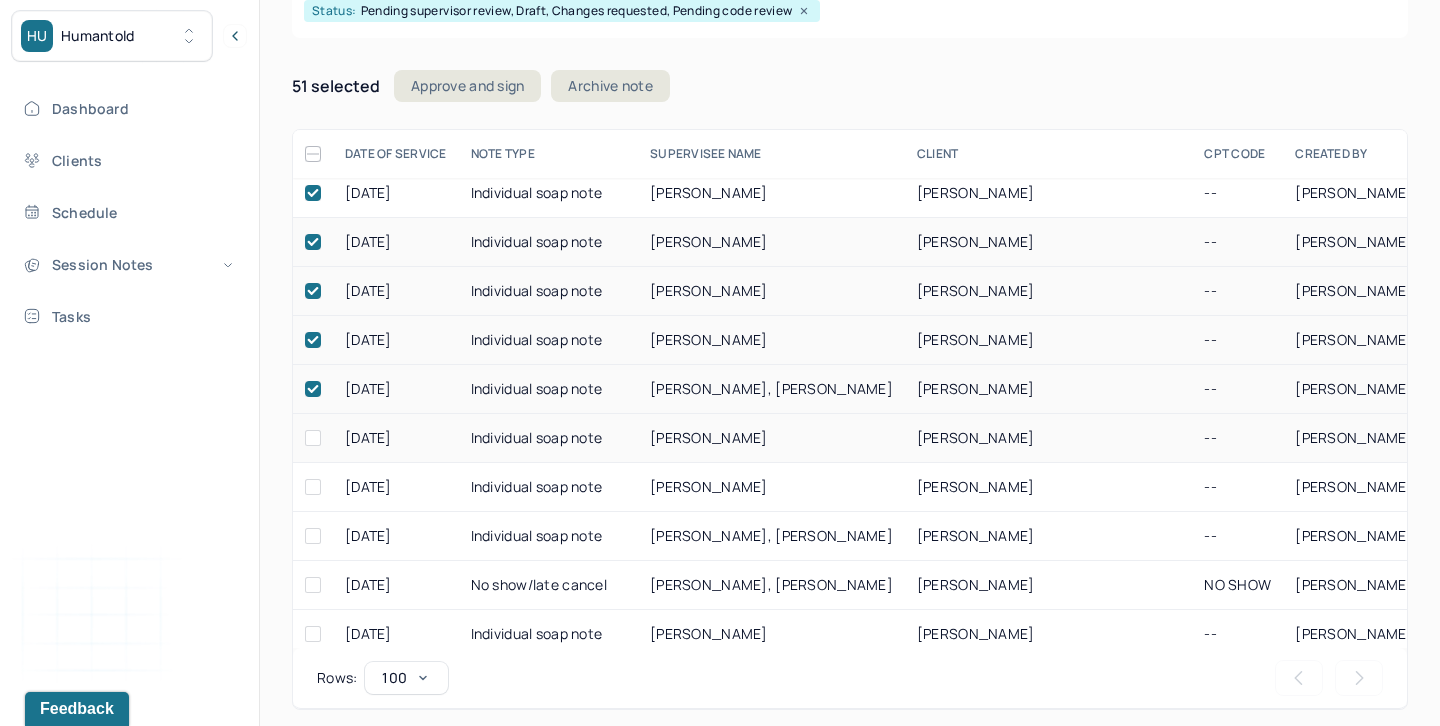 click at bounding box center [313, 438] 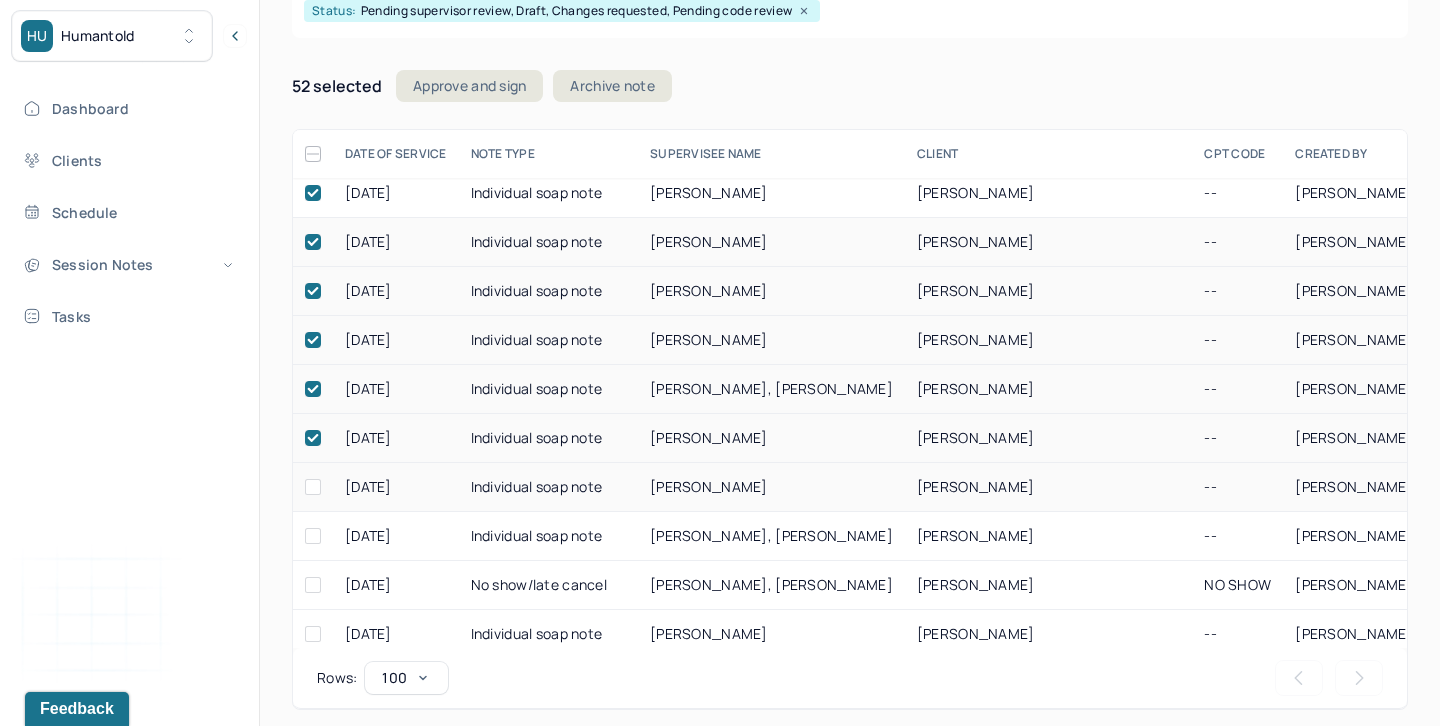 click at bounding box center (313, 487) 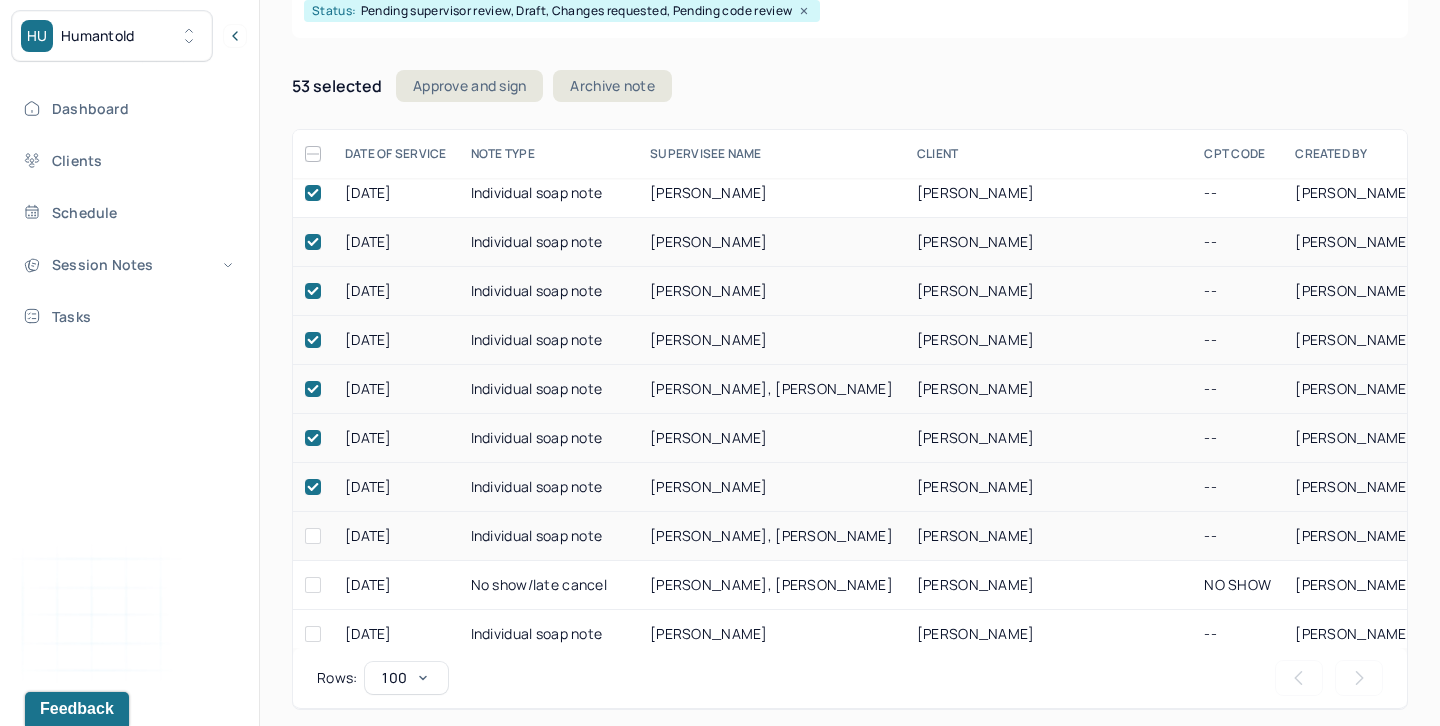 click at bounding box center (313, 536) 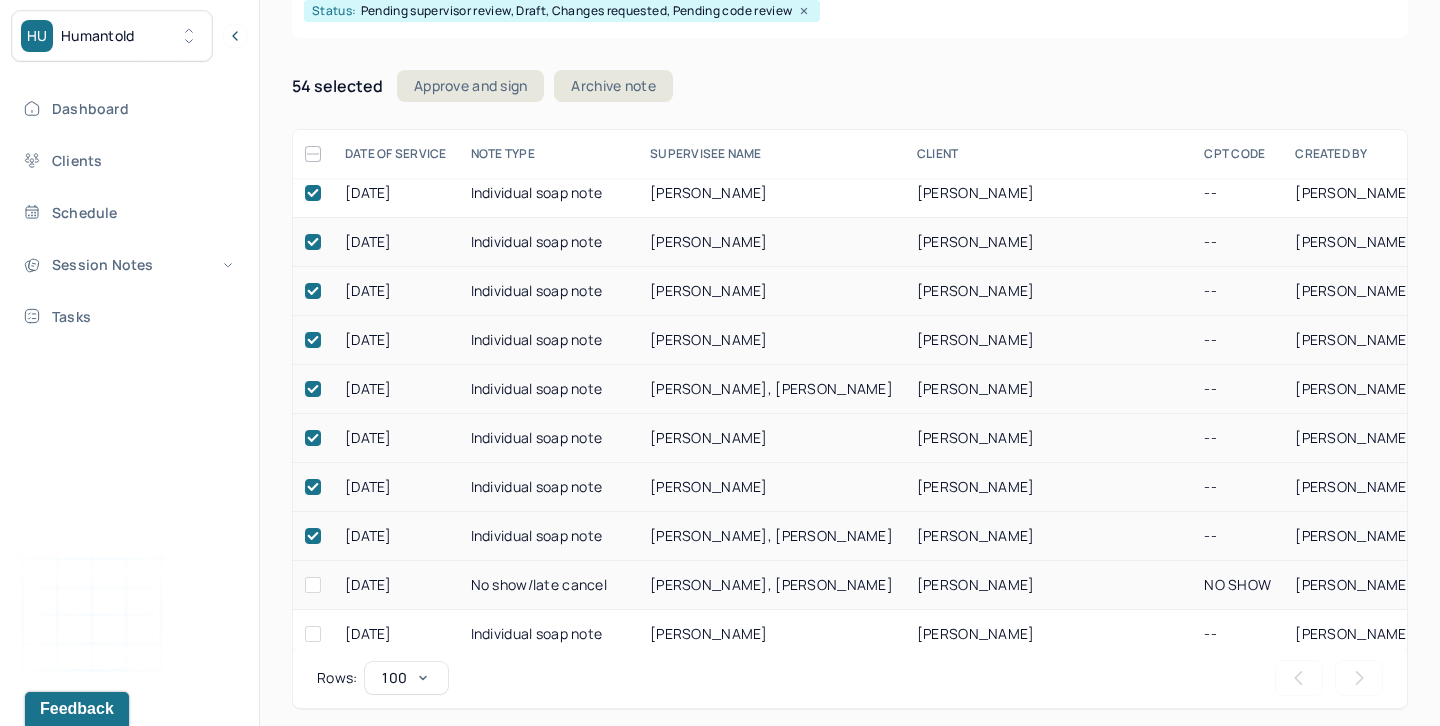 click at bounding box center [313, 585] 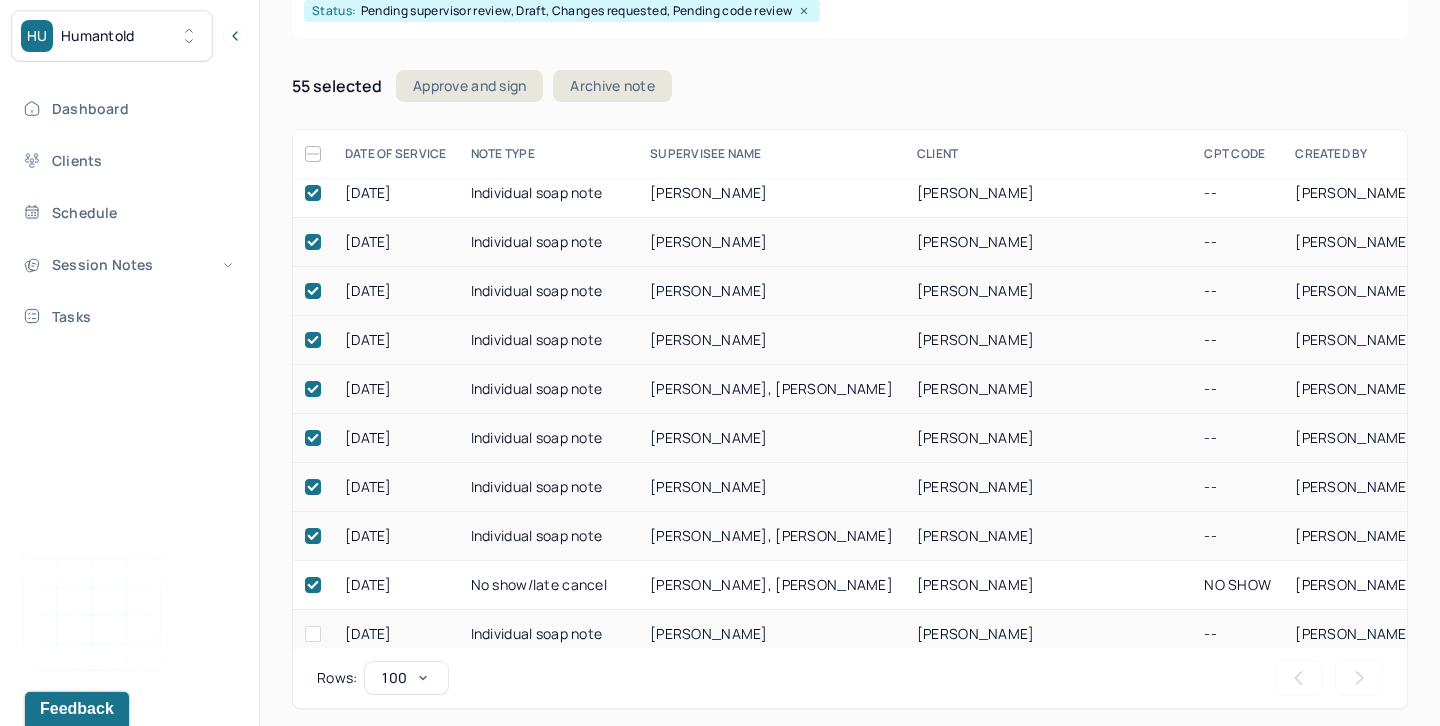 click at bounding box center [313, 634] 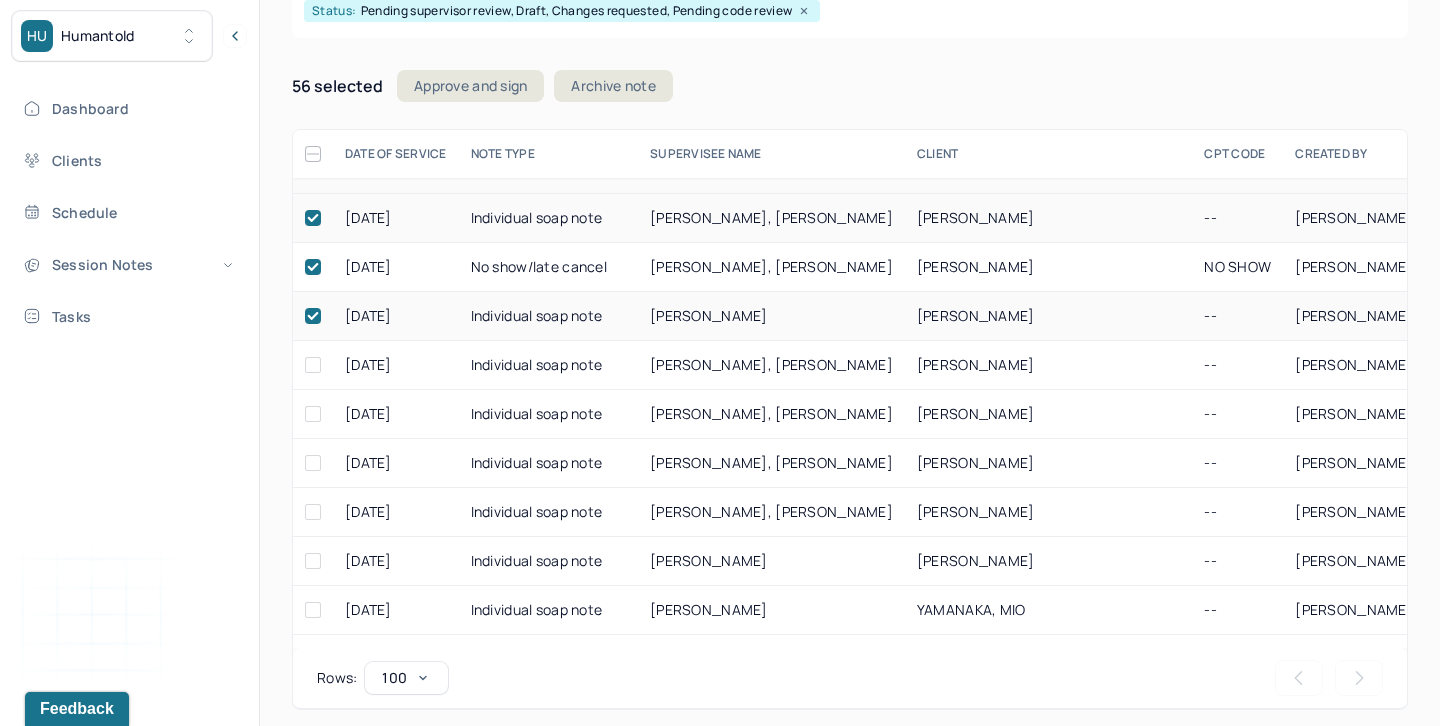scroll, scrollTop: 2724, scrollLeft: 0, axis: vertical 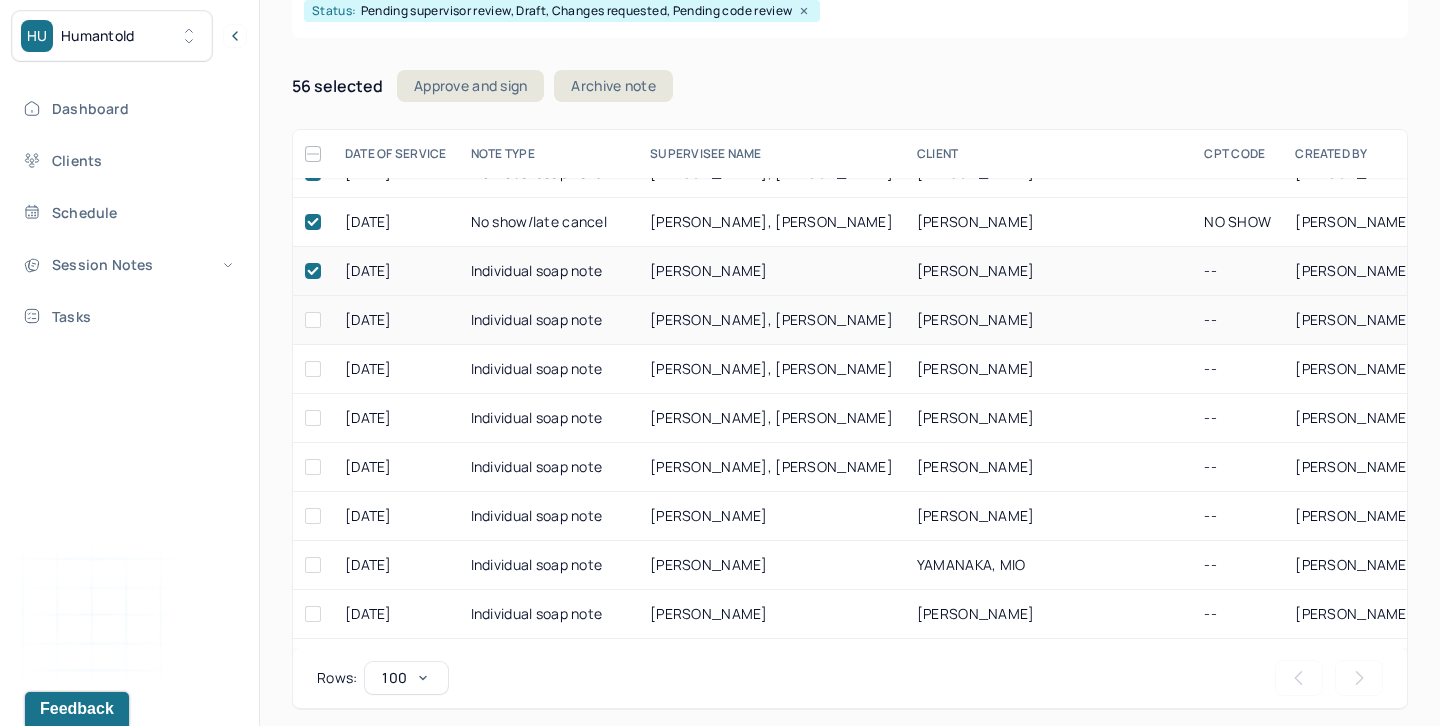 click at bounding box center (313, 320) 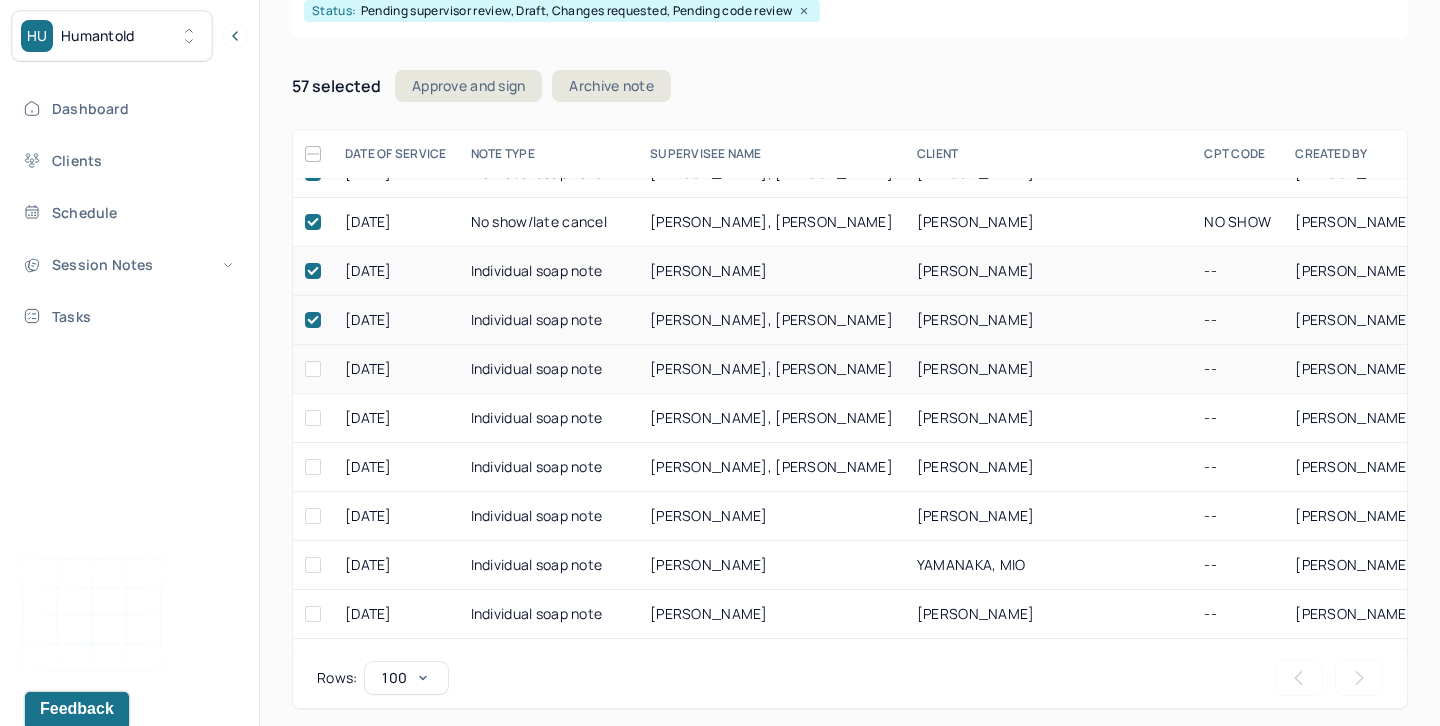 click at bounding box center [313, 369] 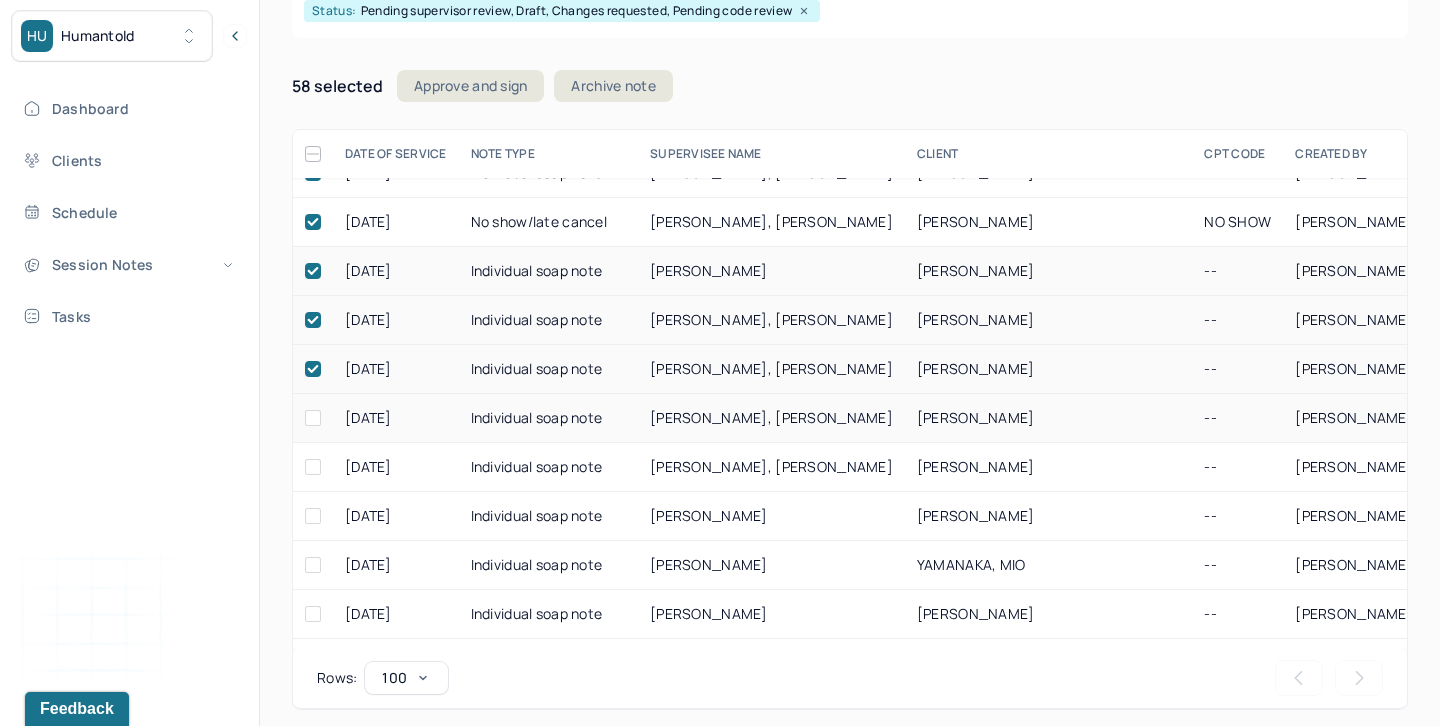 click at bounding box center (313, 418) 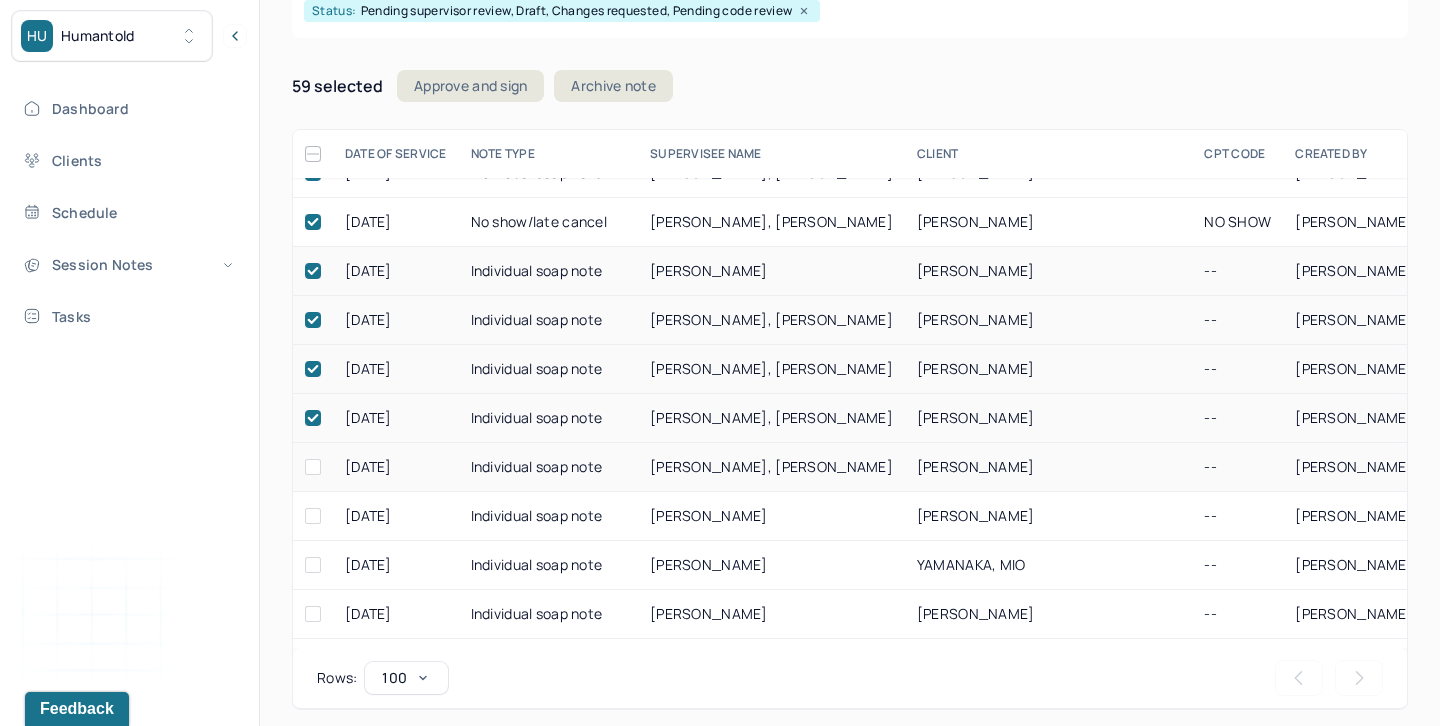 click at bounding box center (313, 467) 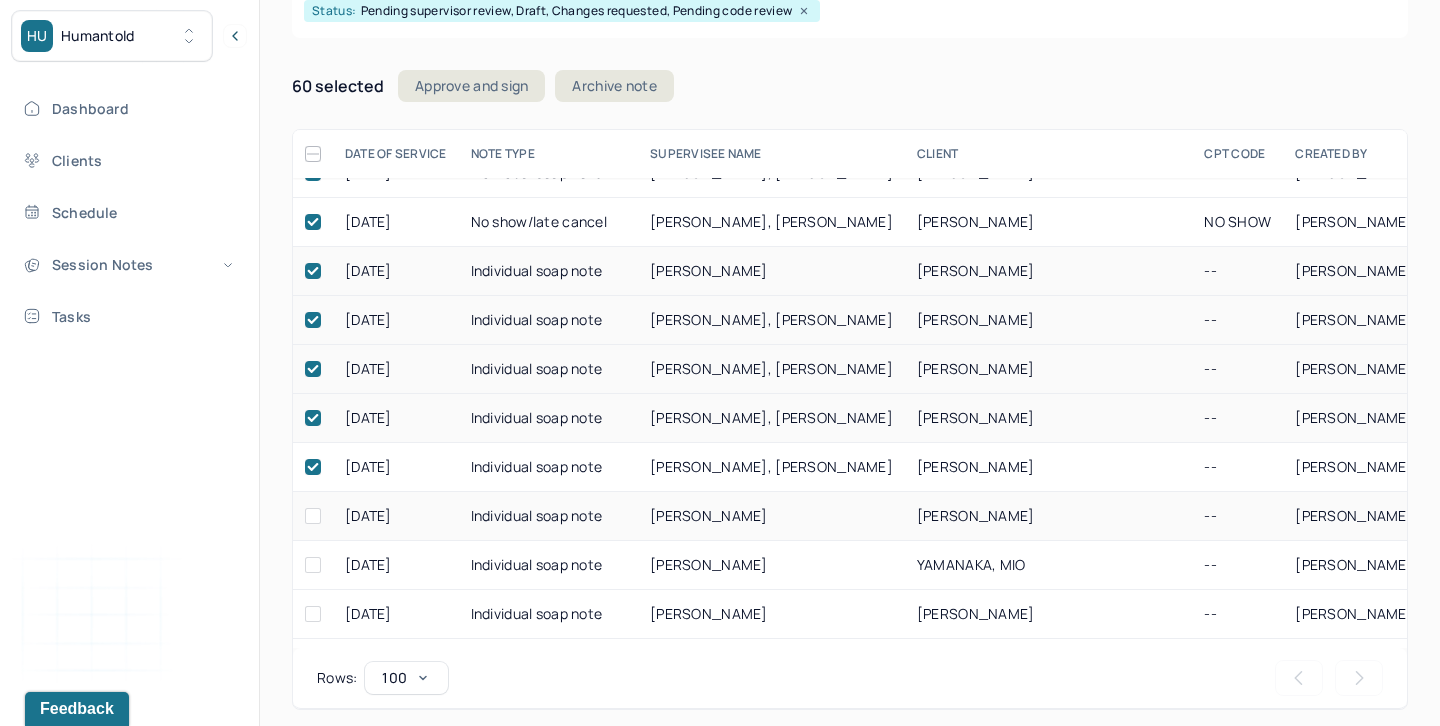 click at bounding box center (313, 516) 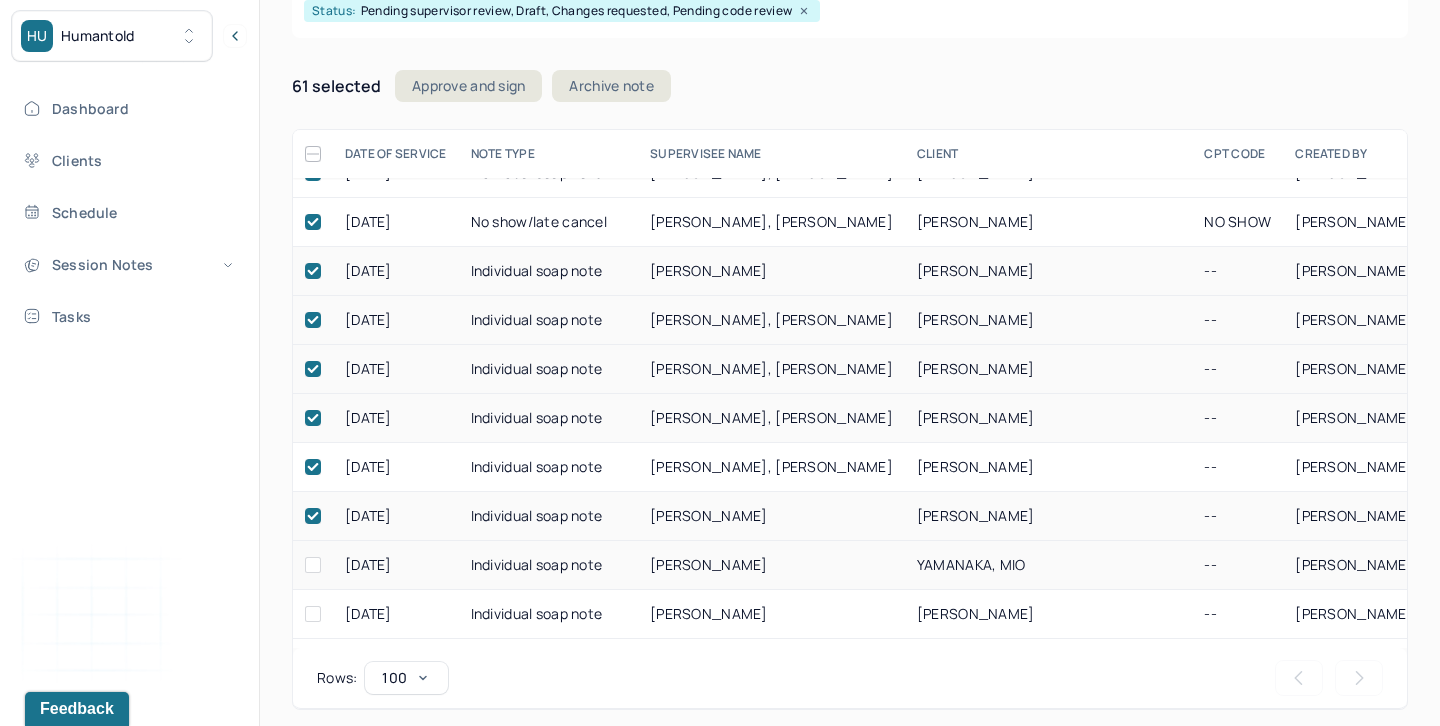 click at bounding box center (313, 565) 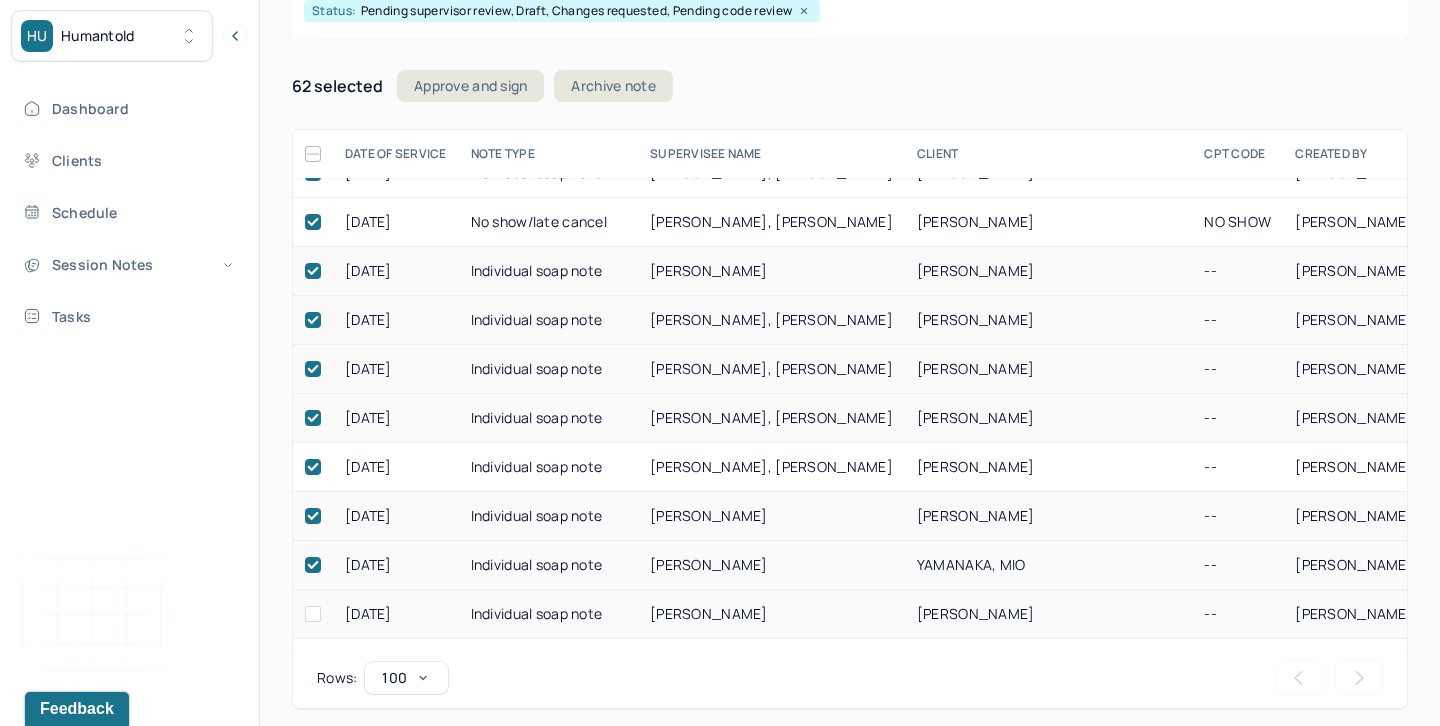 click at bounding box center [313, 614] 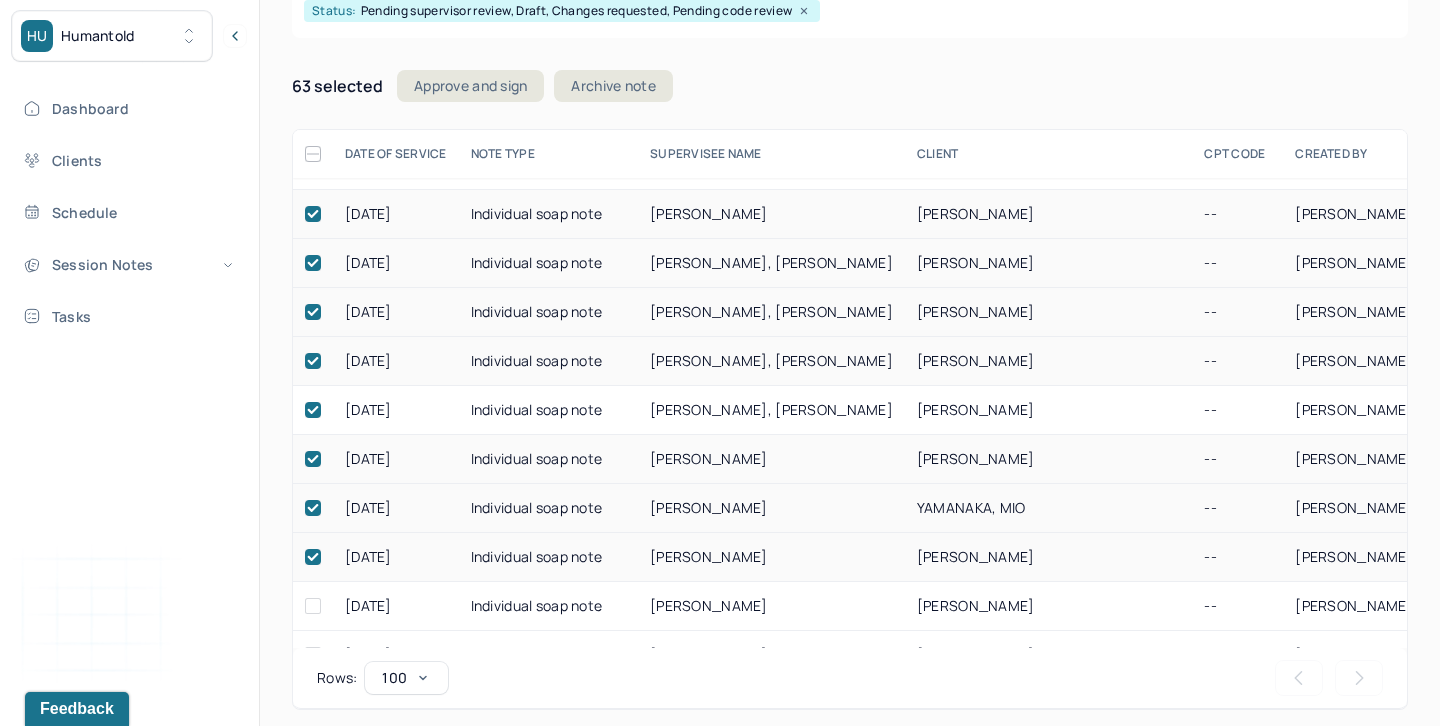 scroll, scrollTop: 2813, scrollLeft: 0, axis: vertical 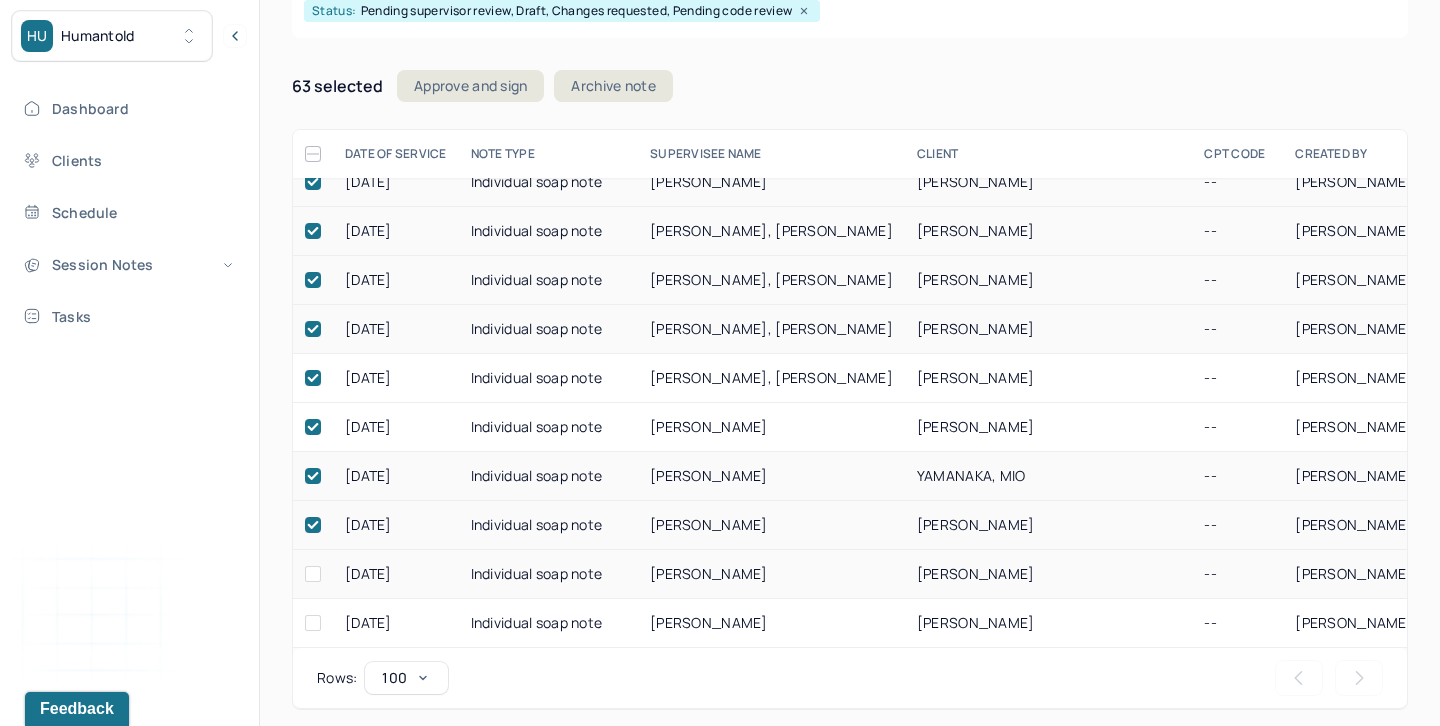 click at bounding box center (313, 574) 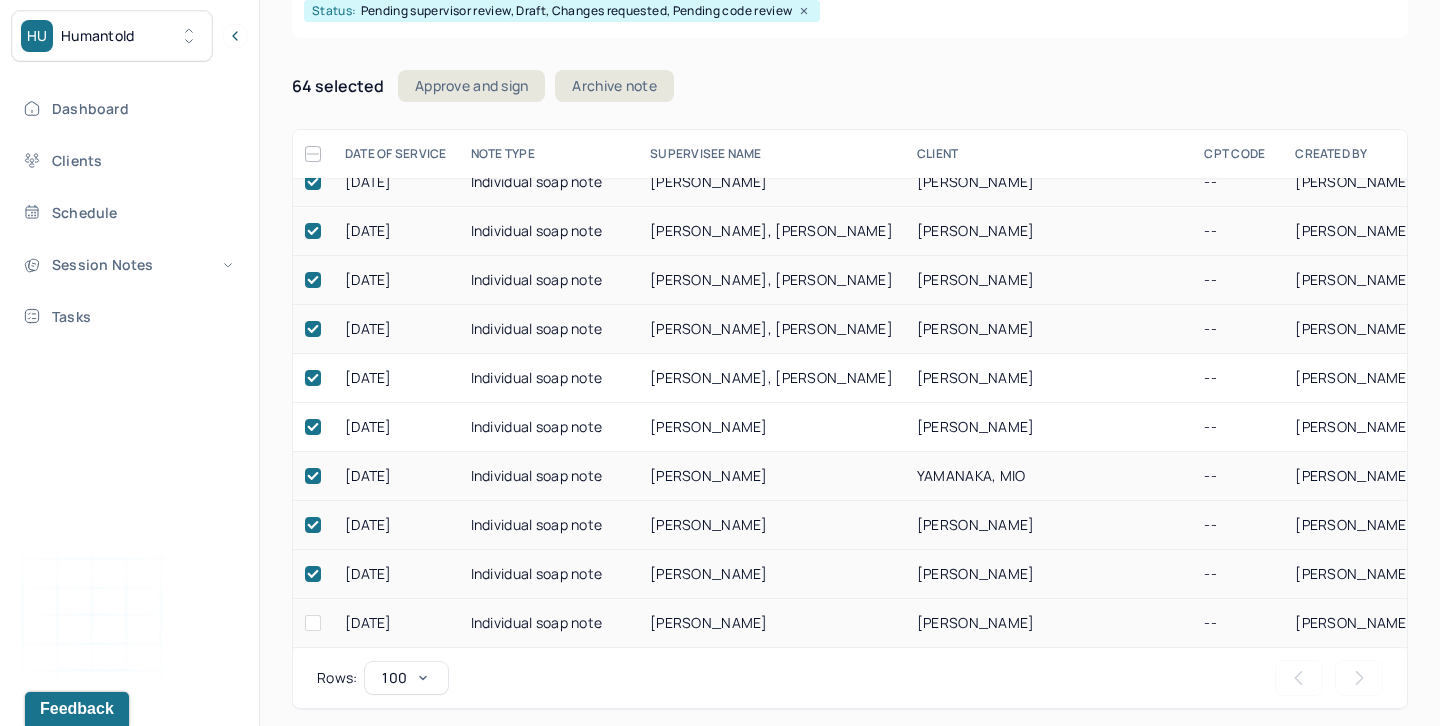 click at bounding box center (313, 623) 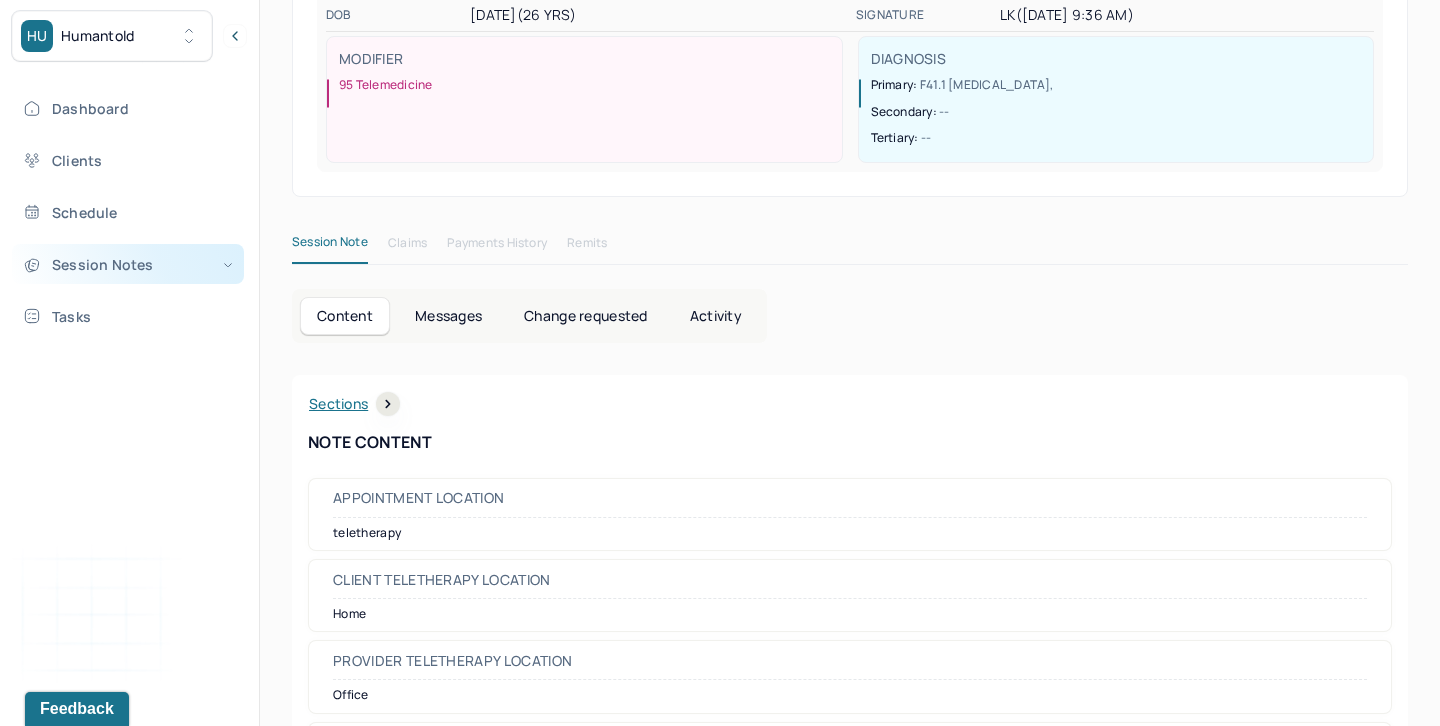 click on "Session Notes" at bounding box center [128, 264] 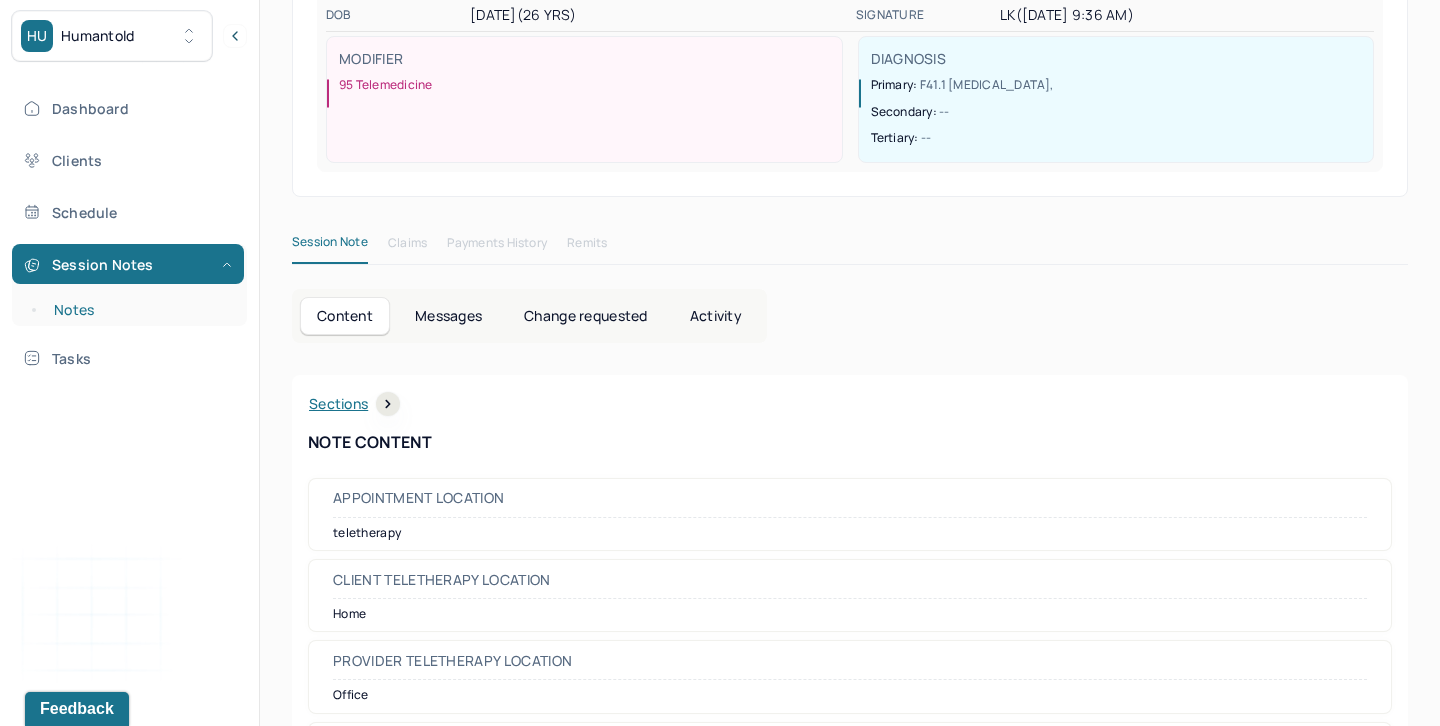 click on "Notes" at bounding box center [139, 310] 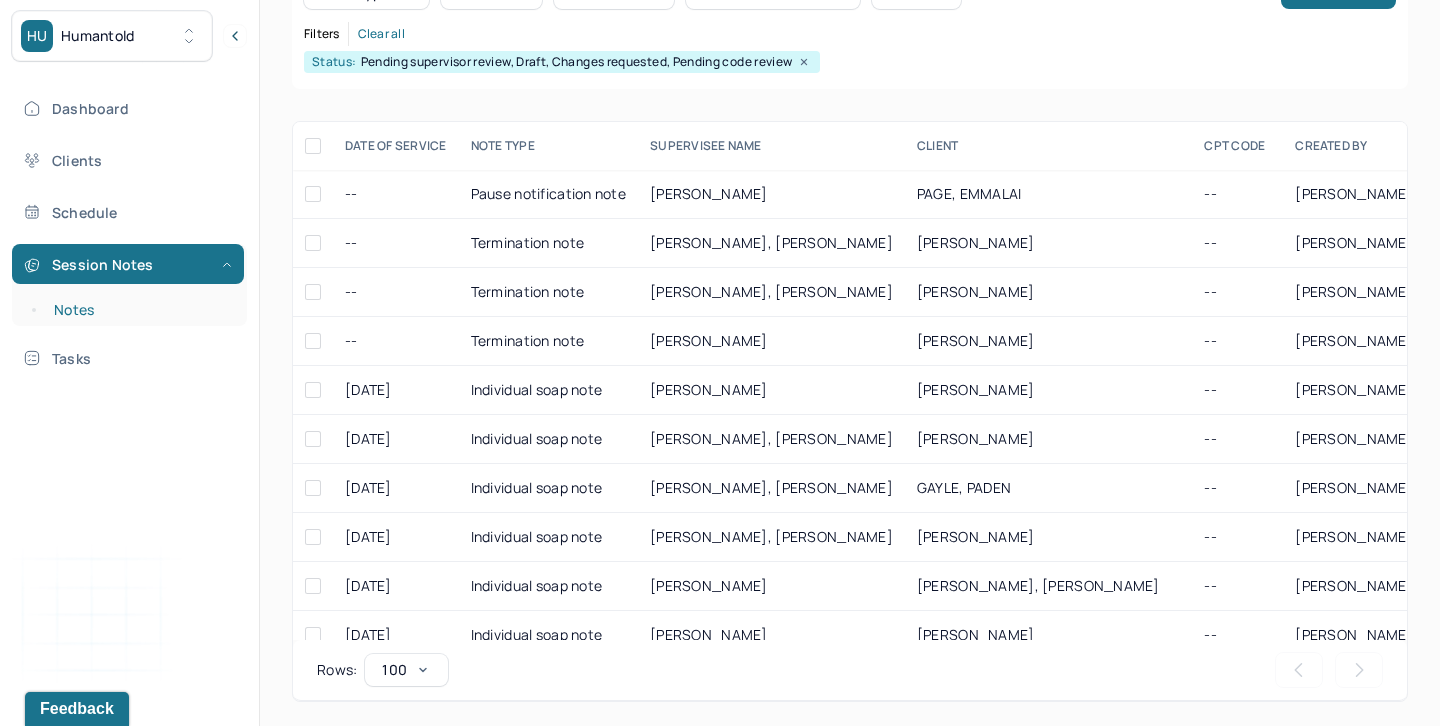 scroll, scrollTop: 290, scrollLeft: 0, axis: vertical 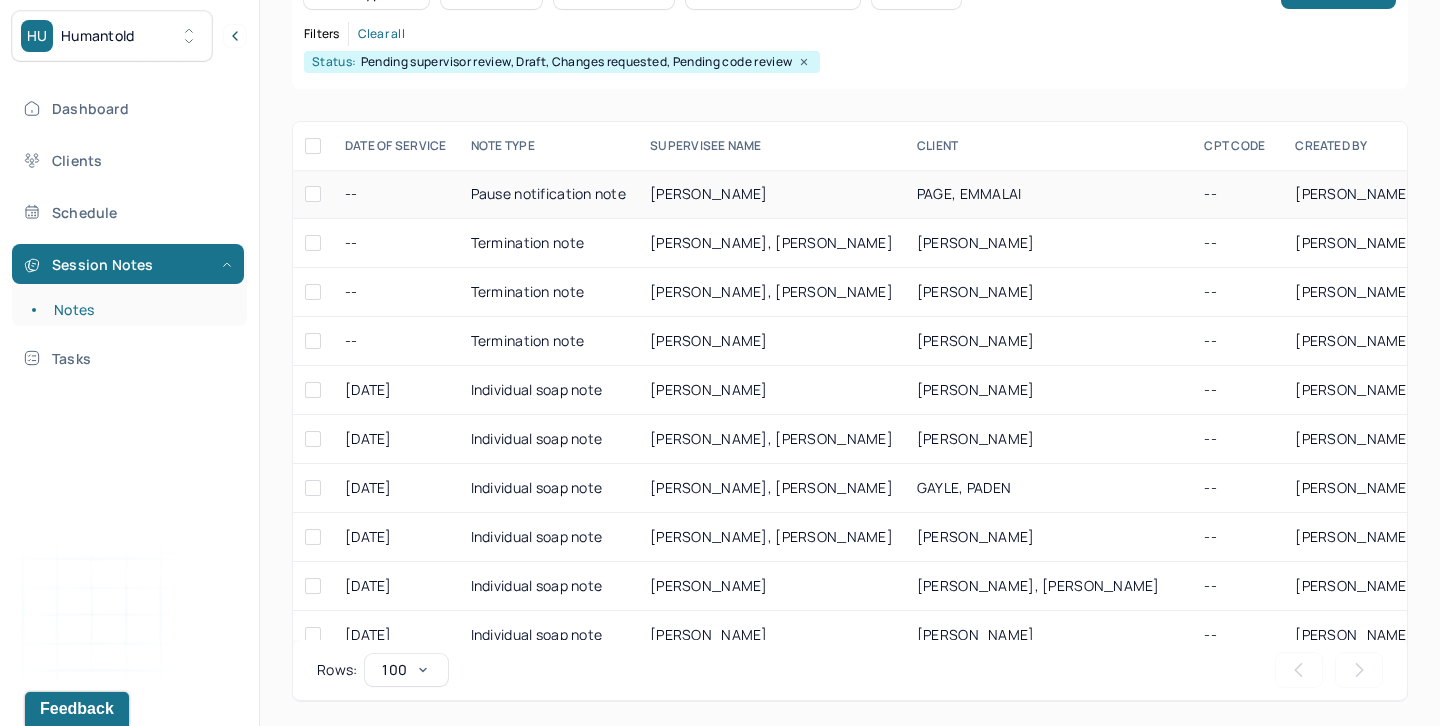 click at bounding box center (313, 194) 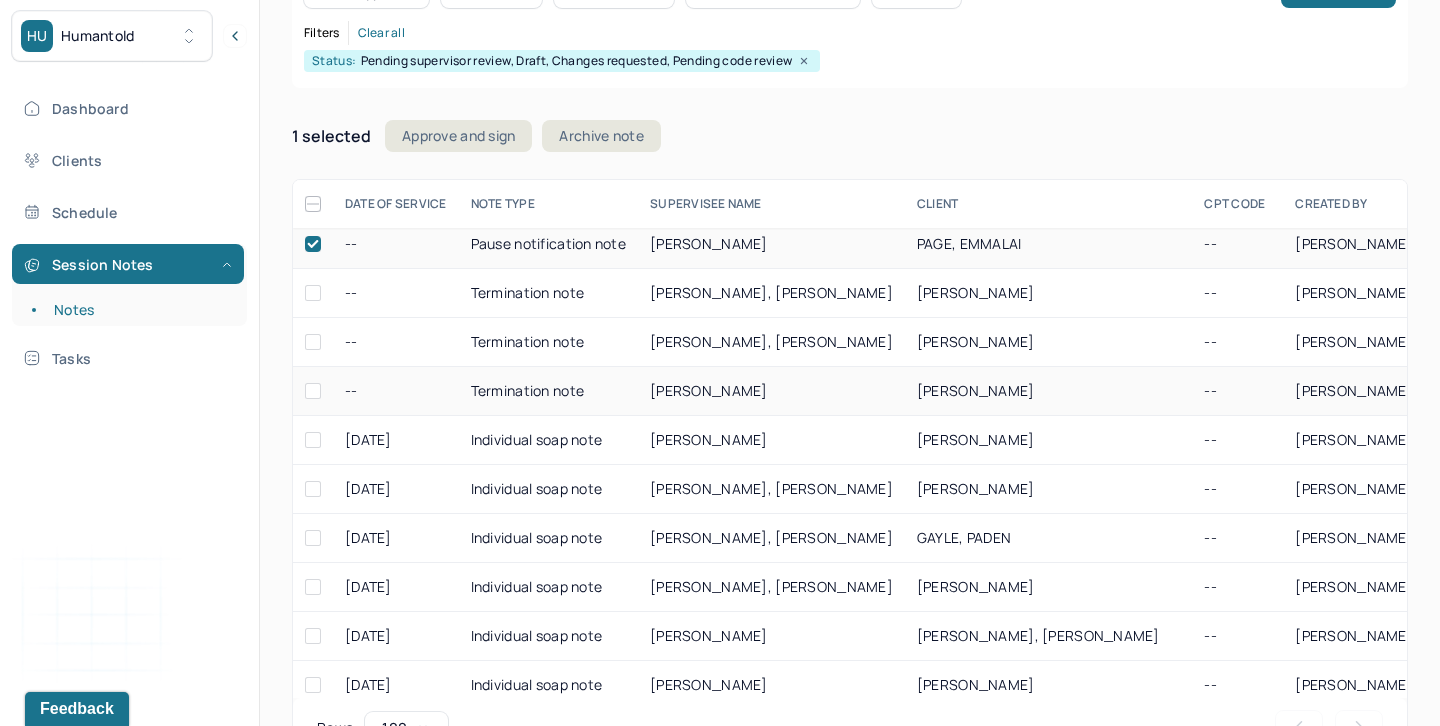 scroll, scrollTop: 0, scrollLeft: 0, axis: both 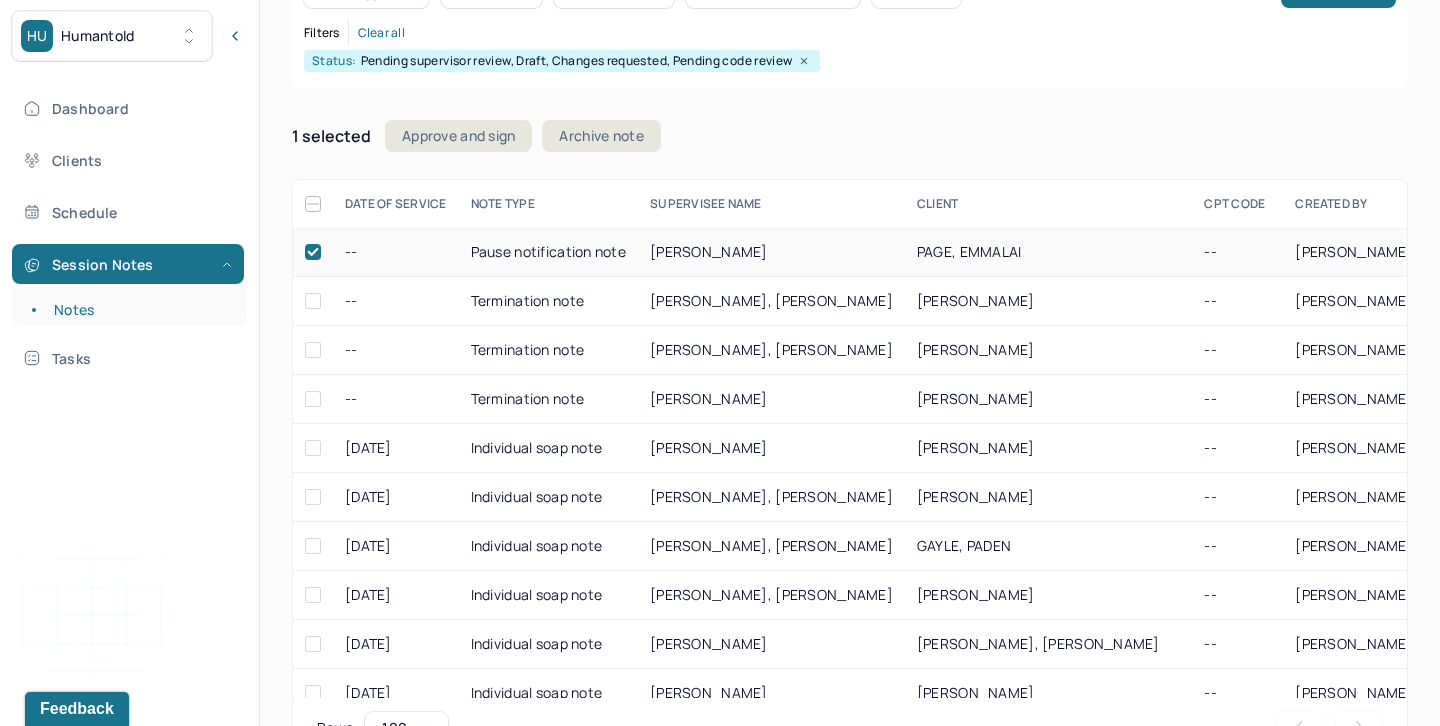 click 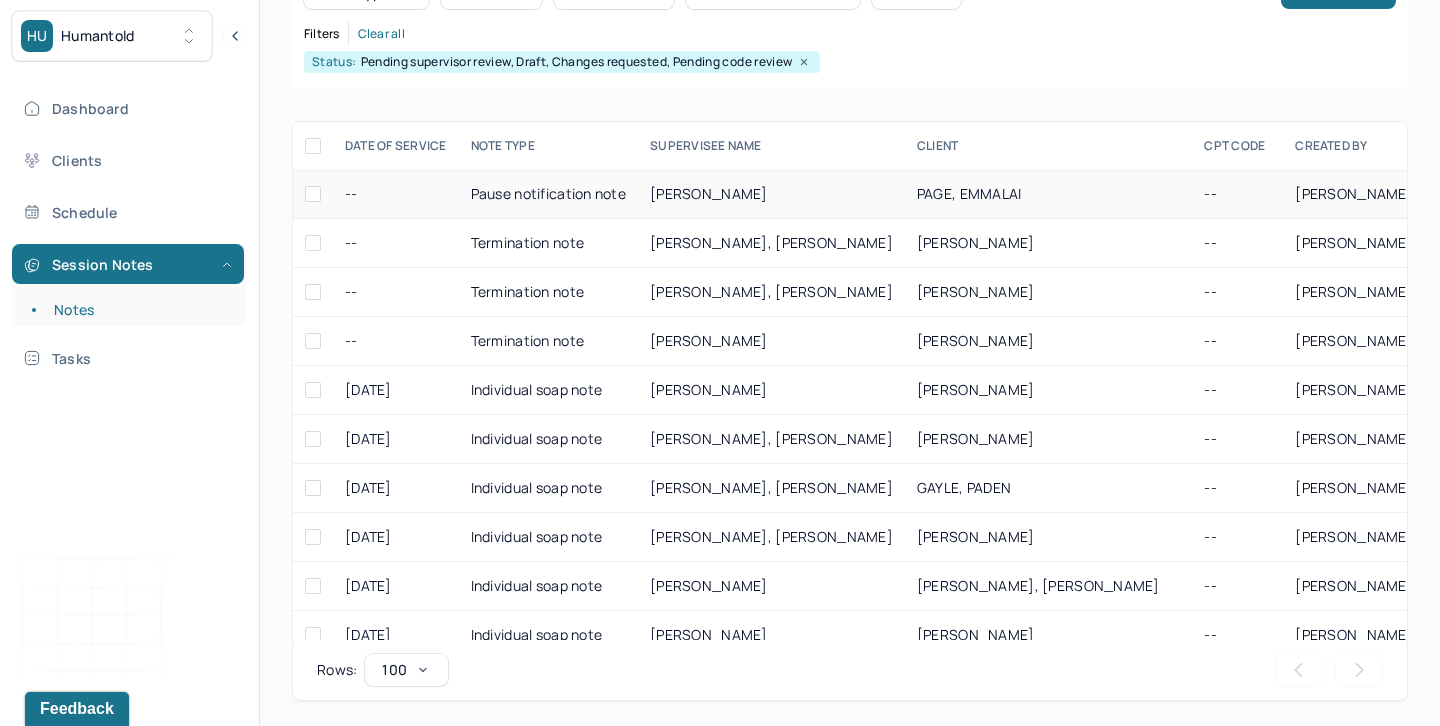 click at bounding box center [313, 146] 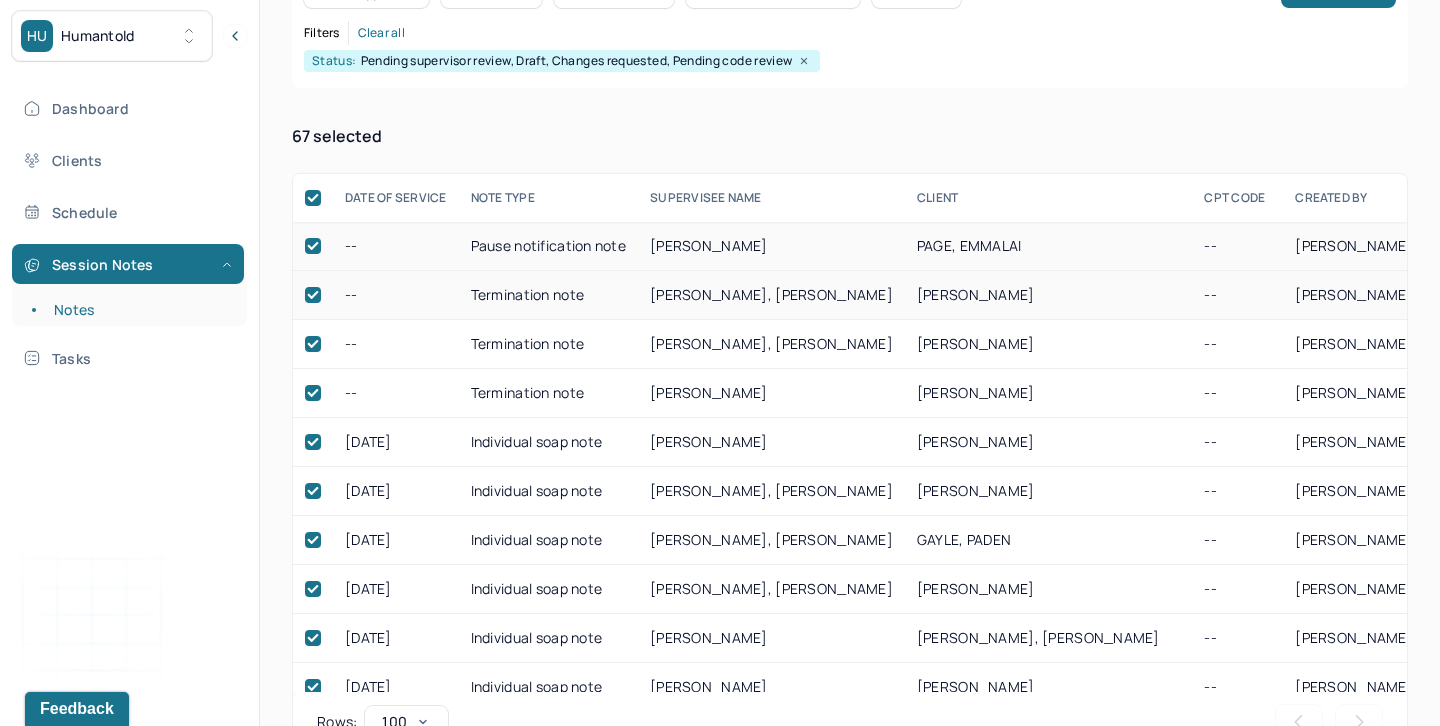 click 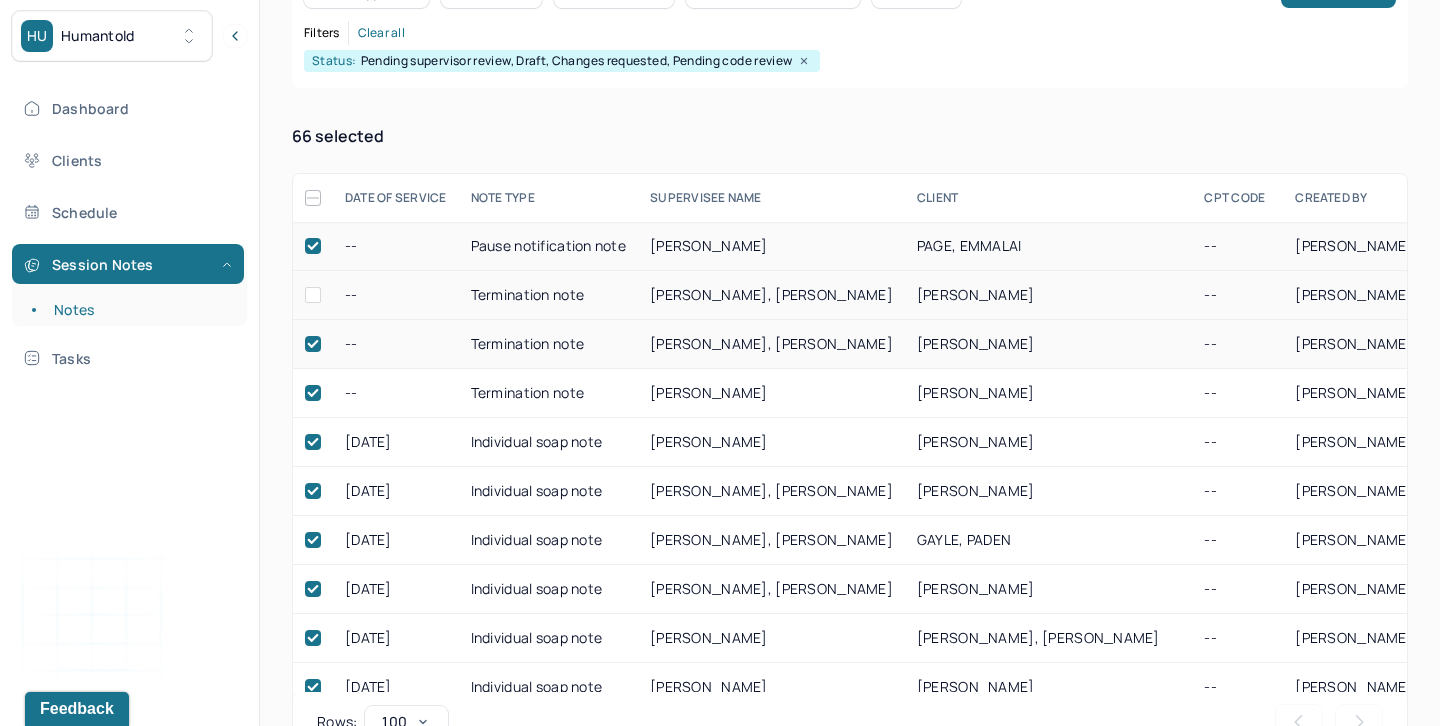 click 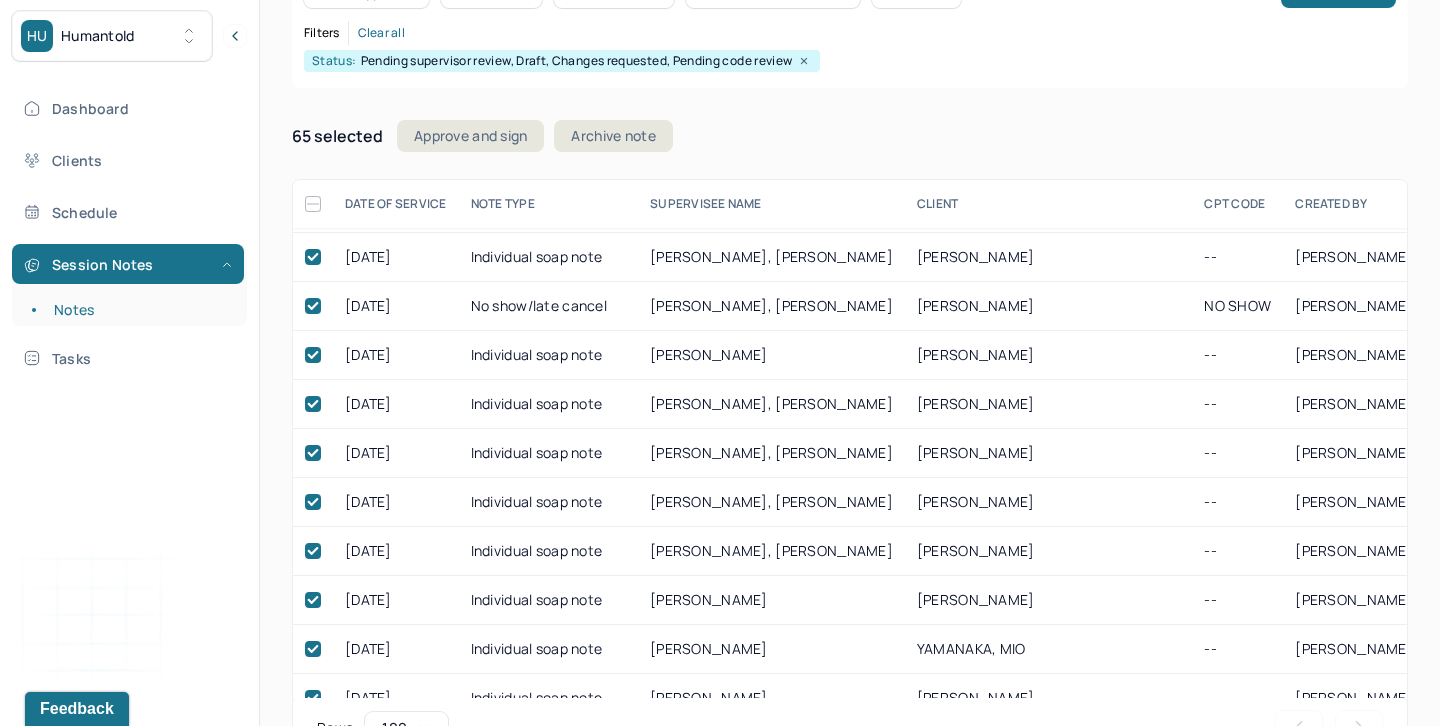 scroll, scrollTop: 2813, scrollLeft: 0, axis: vertical 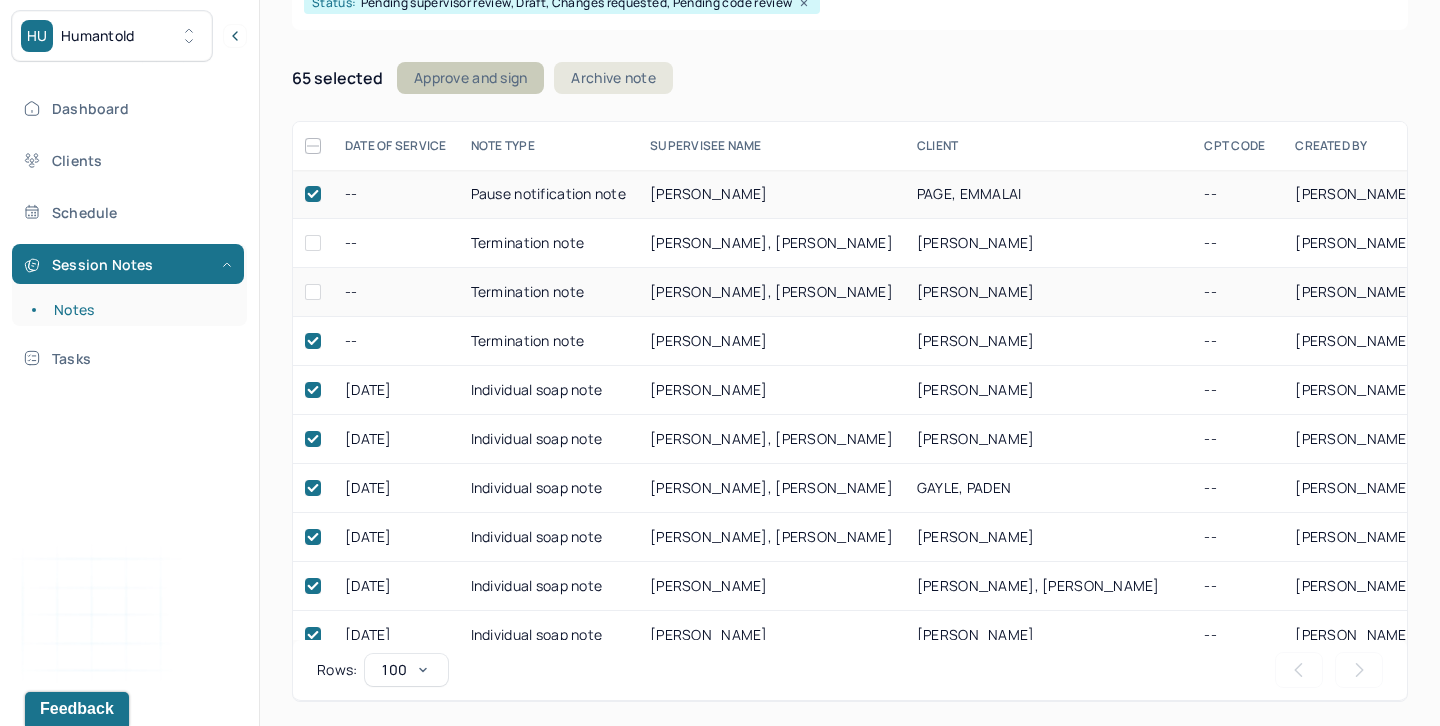 click on "Approve and sign" at bounding box center [470, 78] 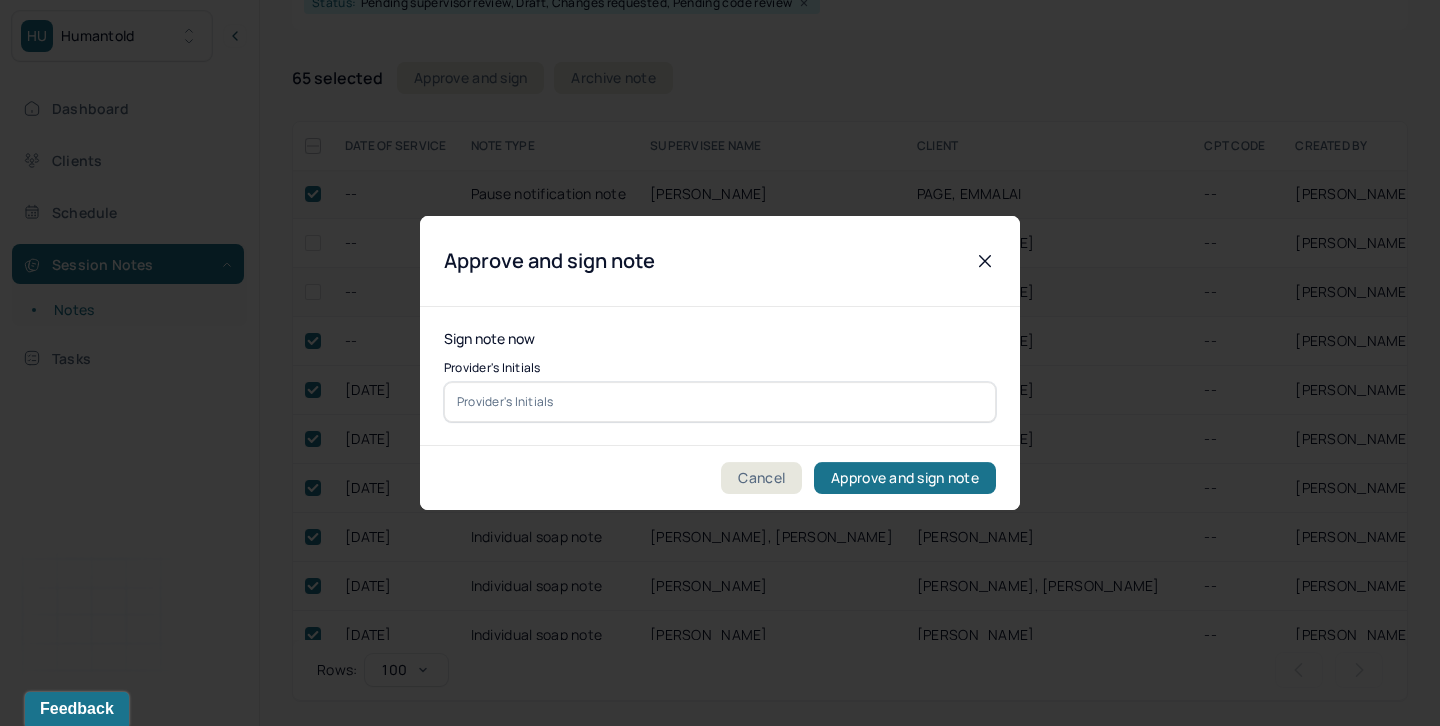 click at bounding box center [720, 402] 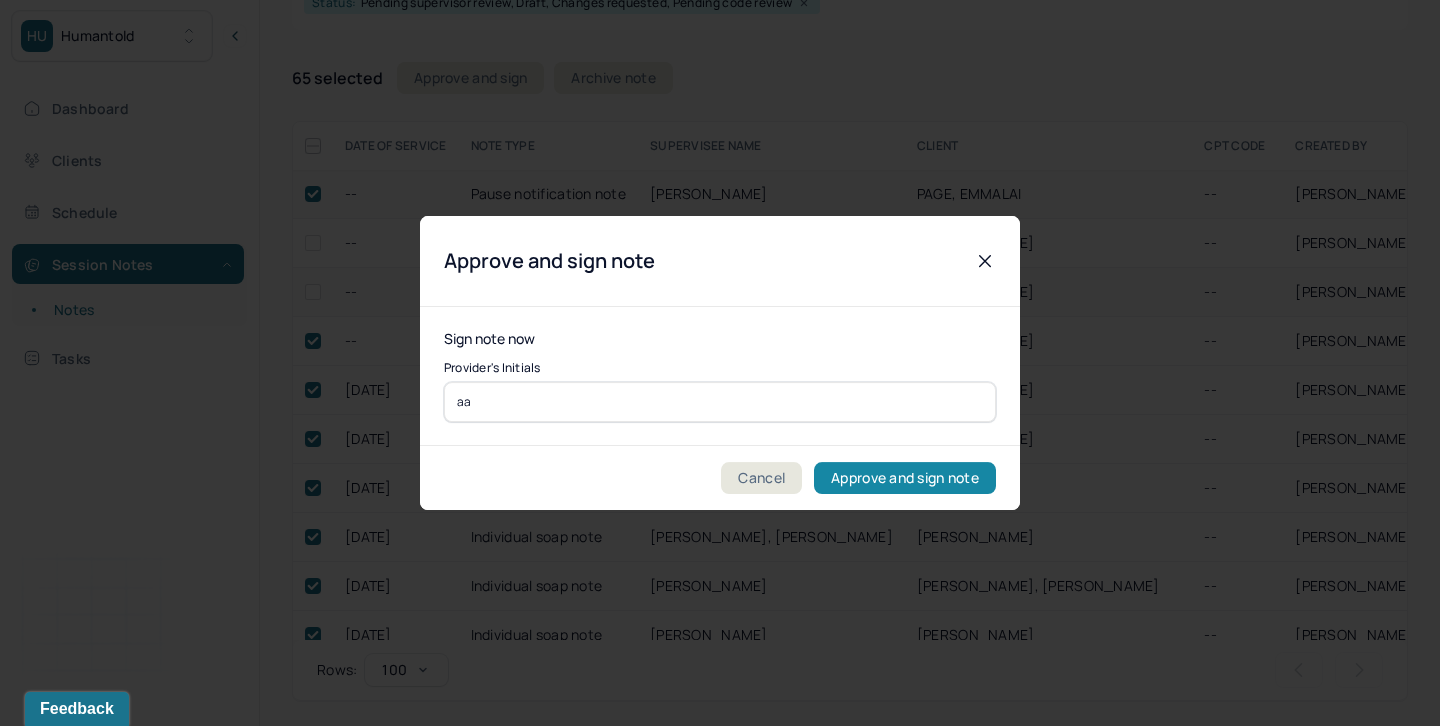 type on "aa" 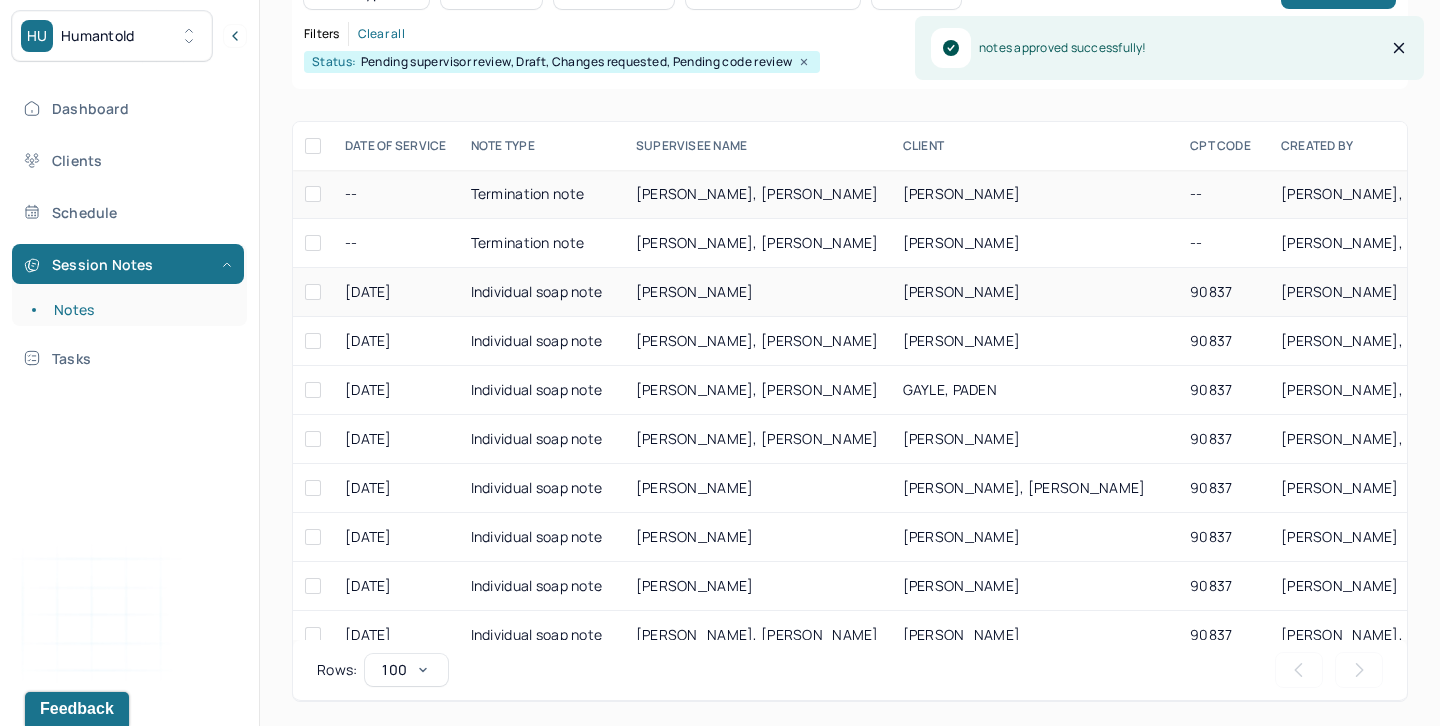 scroll, scrollTop: 290, scrollLeft: 0, axis: vertical 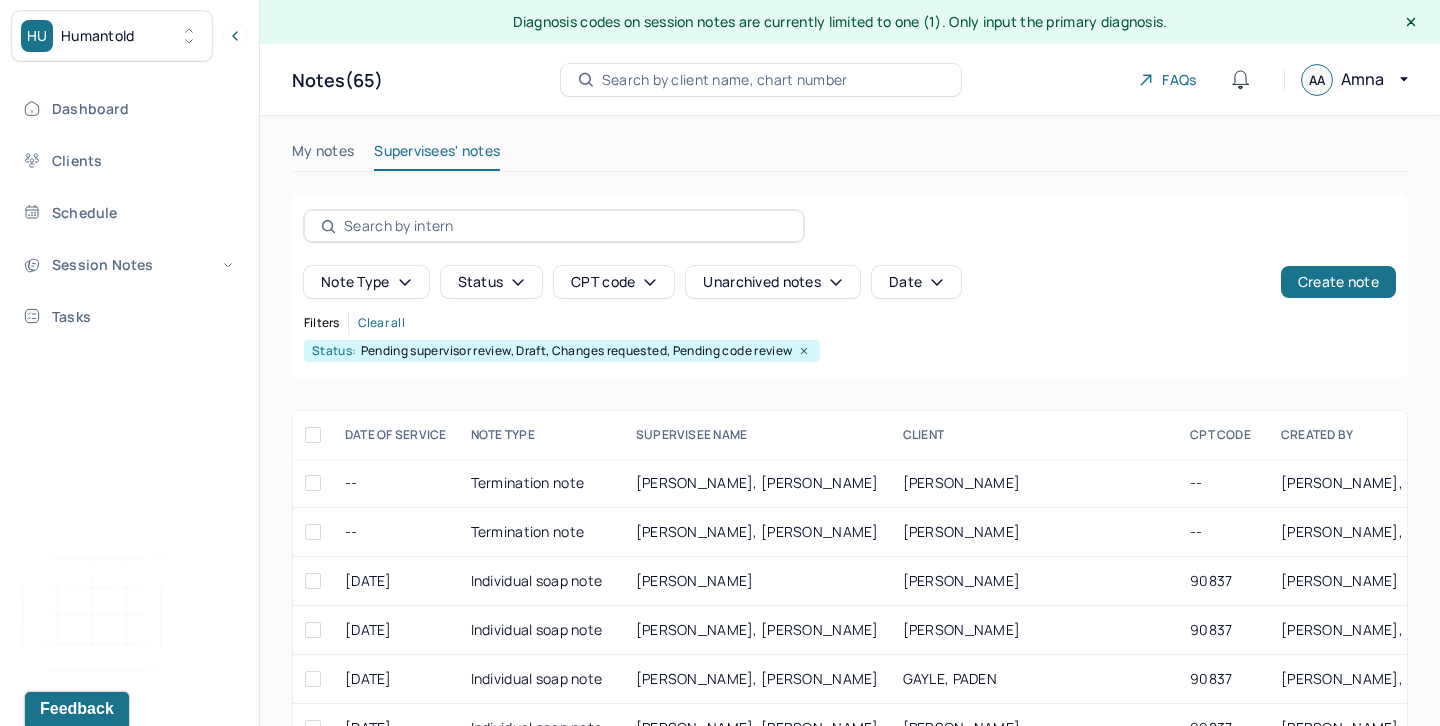 click on "My notes" at bounding box center (323, 155) 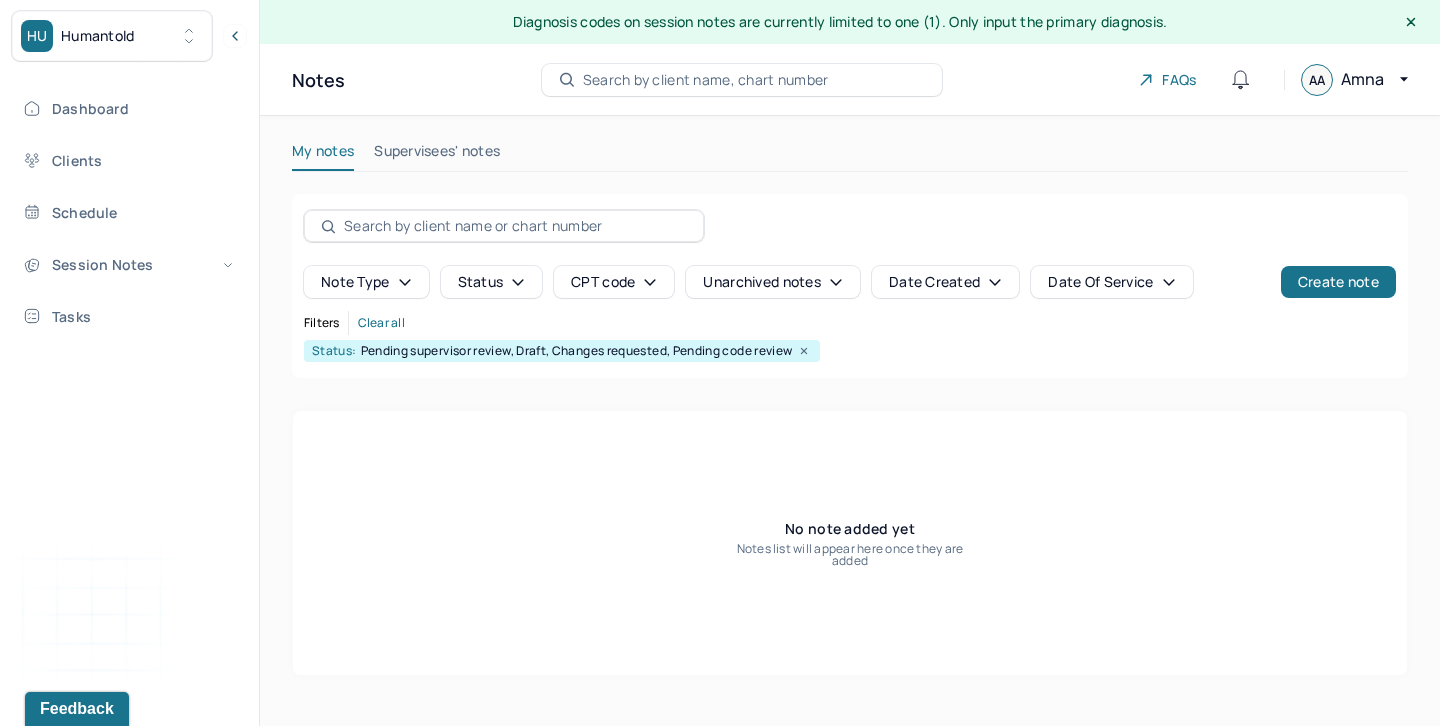 click on "Supervisees' notes" at bounding box center [437, 155] 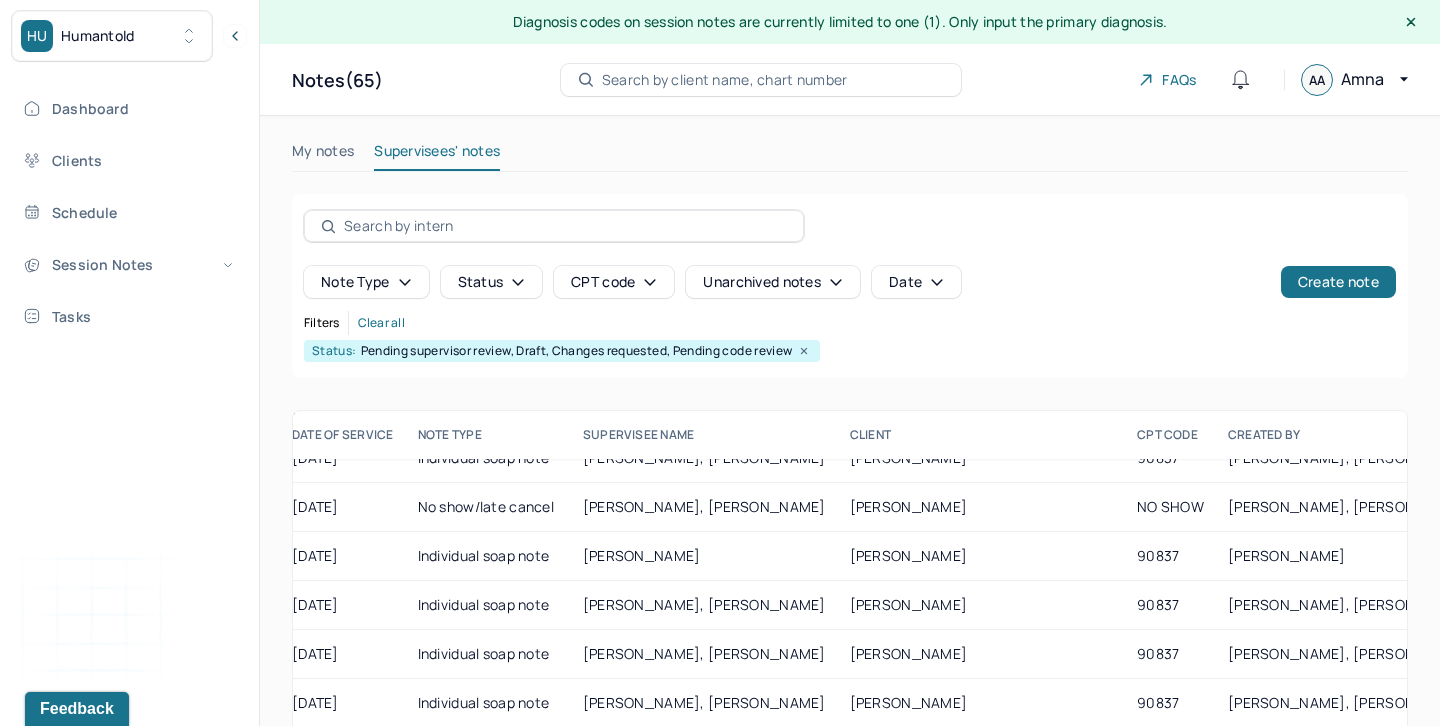 scroll, scrollTop: 2715, scrollLeft: 53, axis: both 